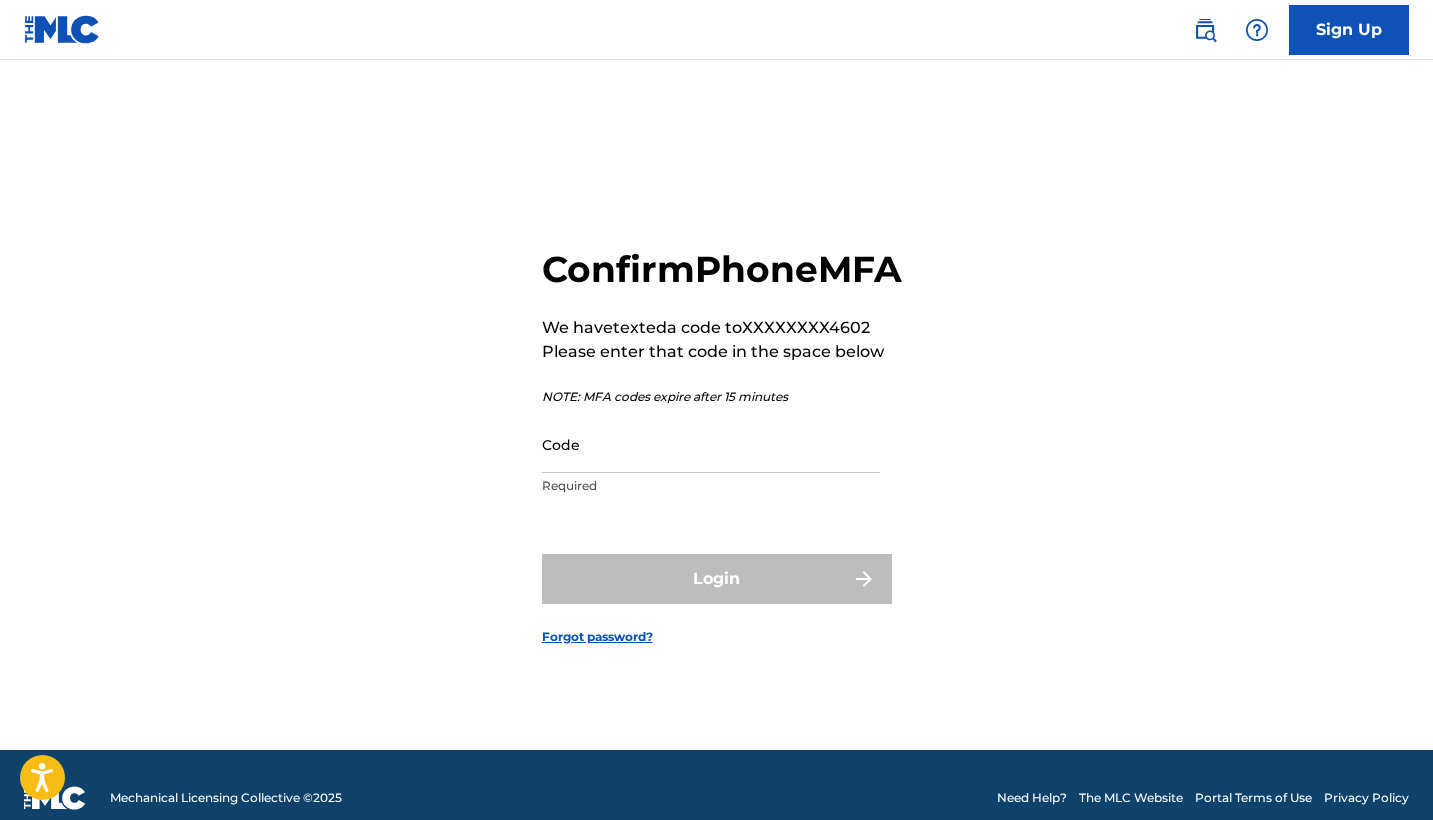 scroll, scrollTop: 0, scrollLeft: 0, axis: both 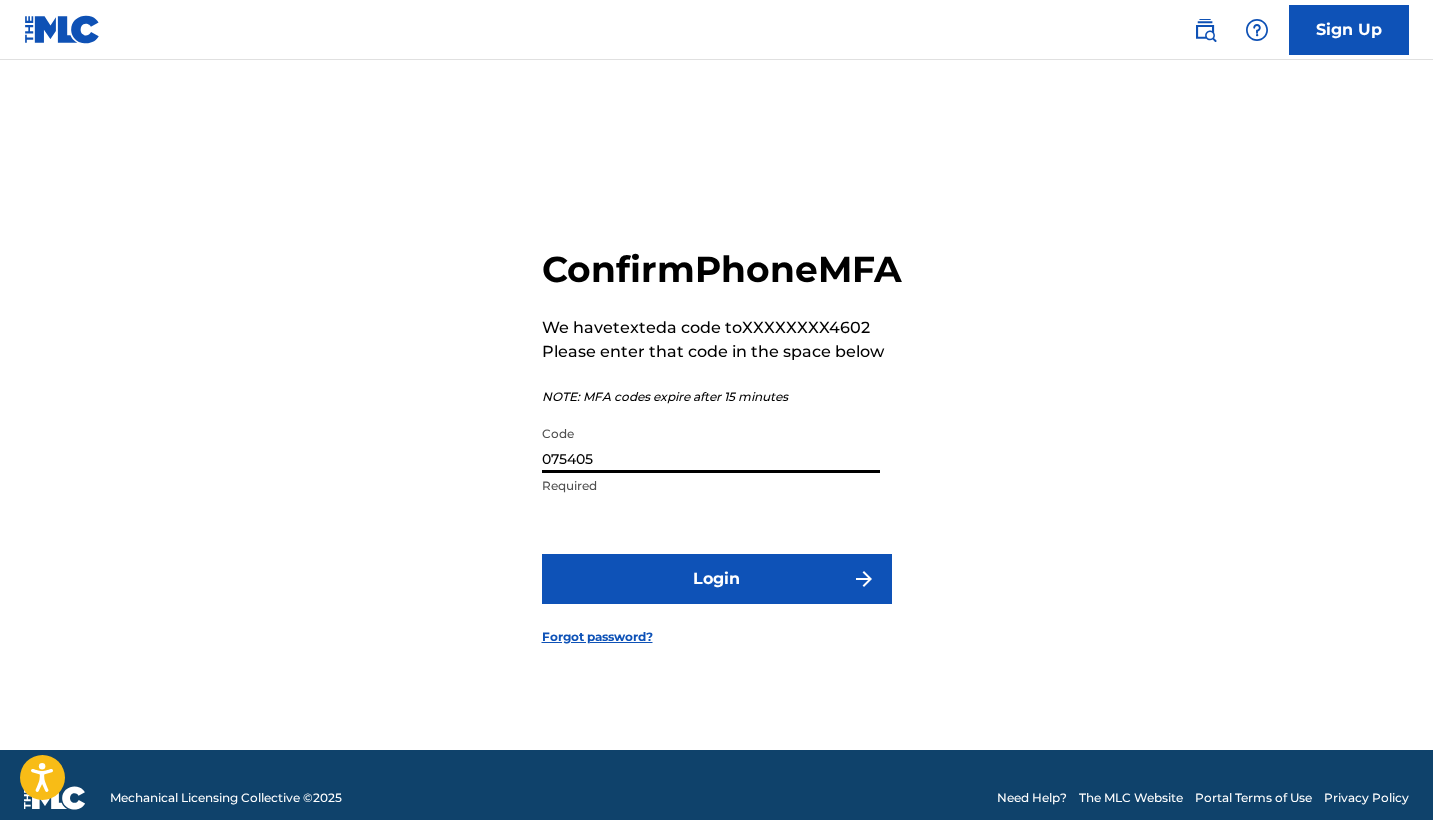 type on "075405" 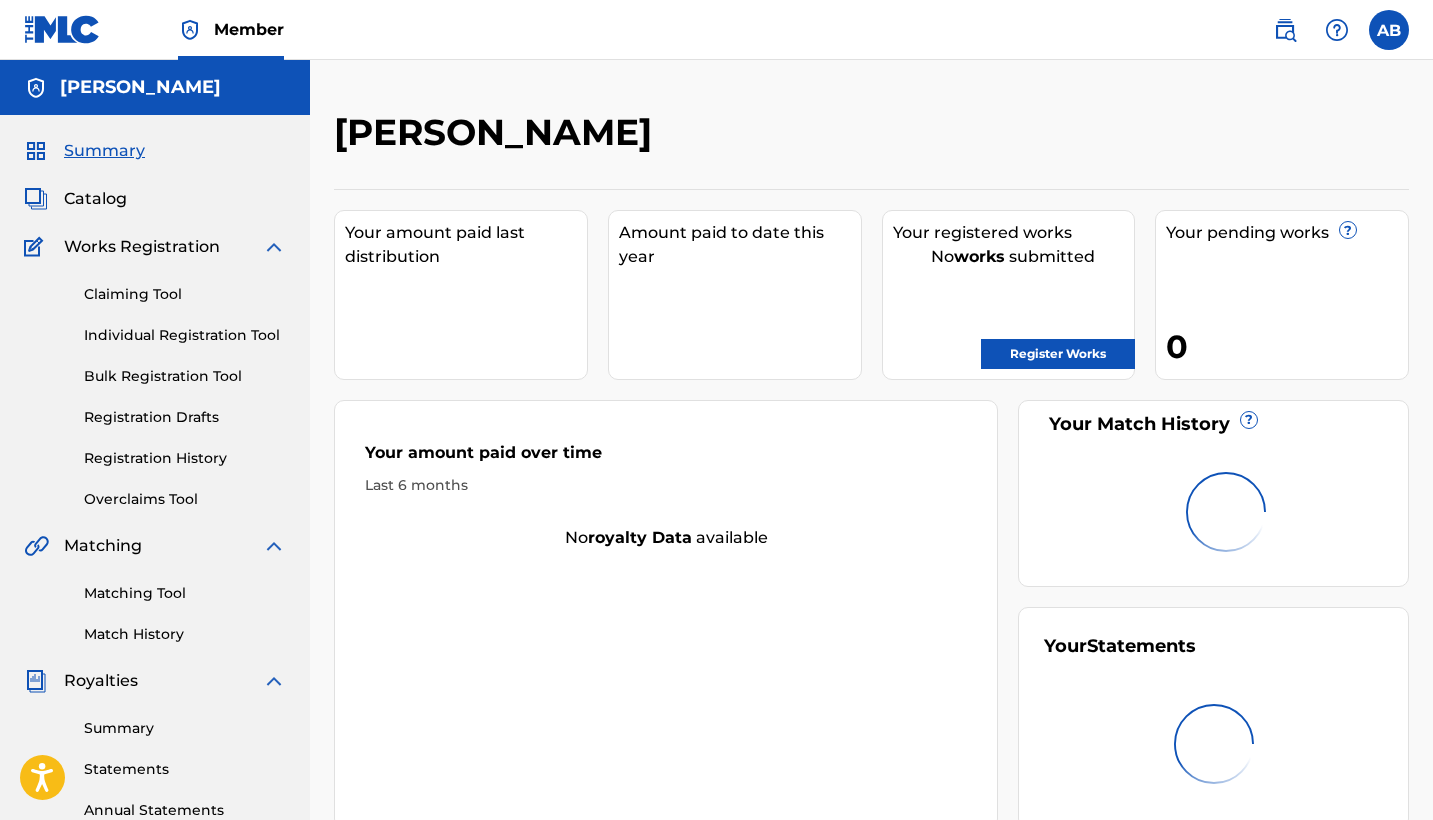 scroll, scrollTop: 0, scrollLeft: 0, axis: both 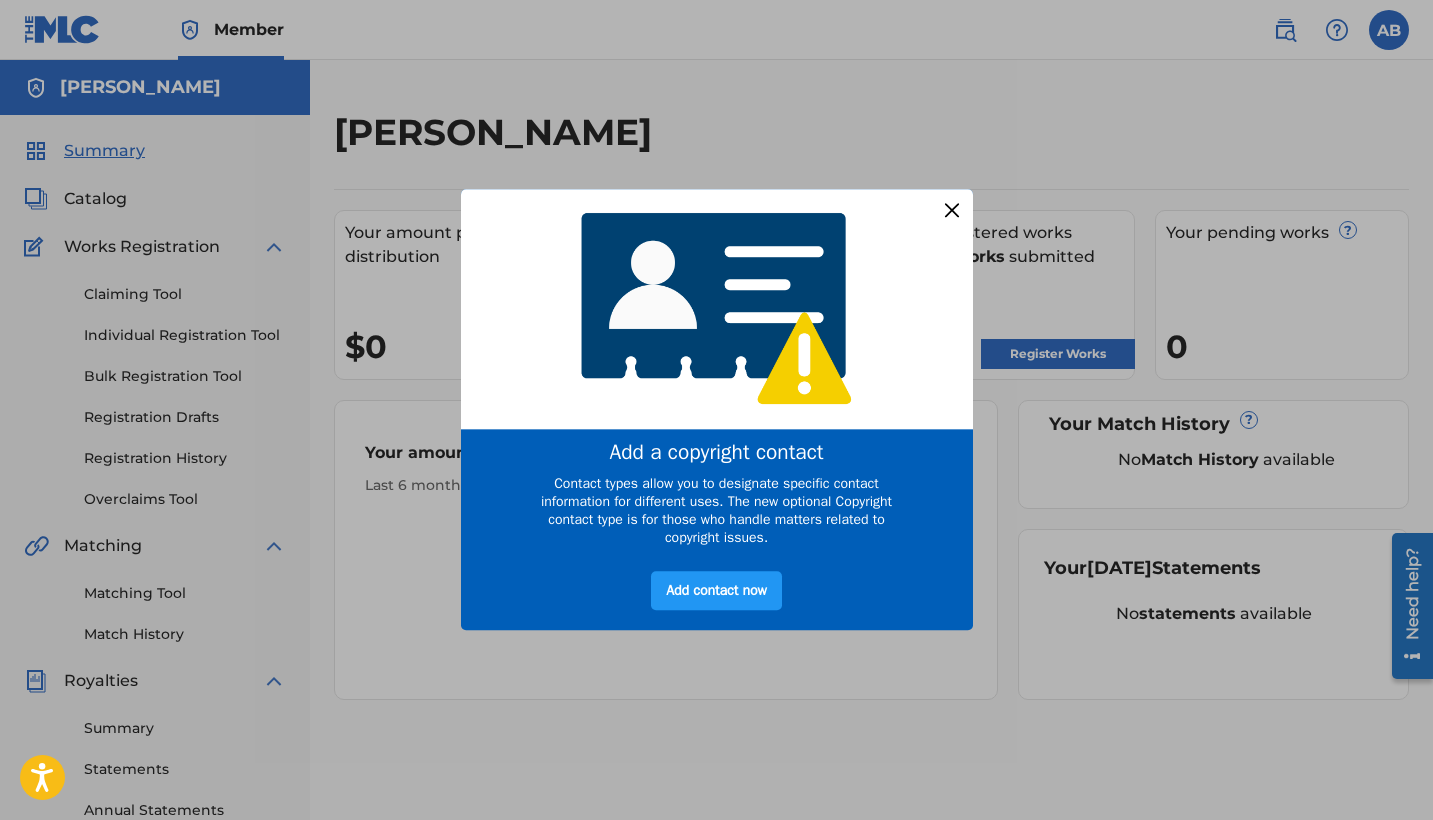 click at bounding box center (951, 210) 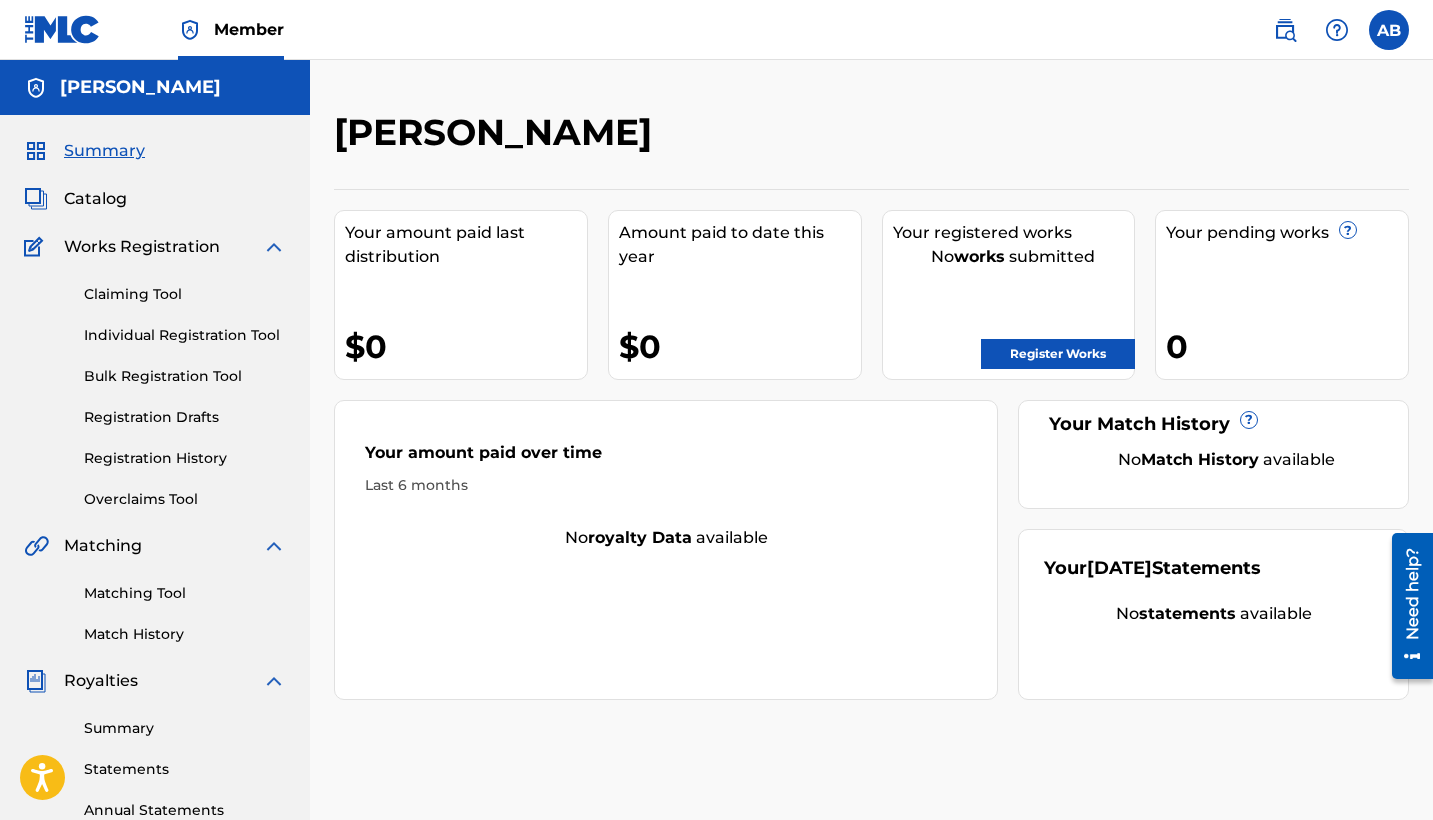 click on "Register Works" at bounding box center [1058, 354] 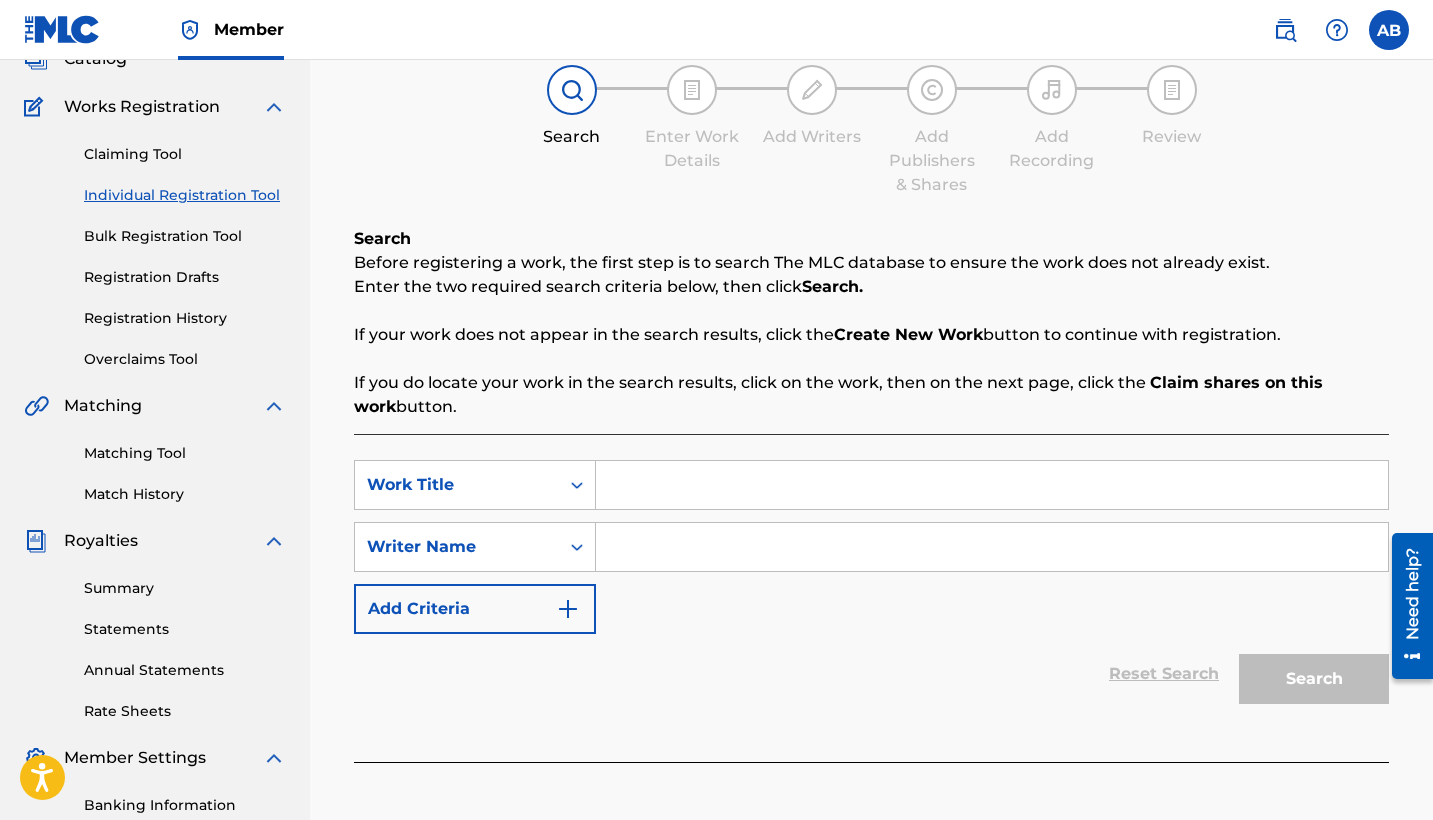 scroll, scrollTop: 144, scrollLeft: 0, axis: vertical 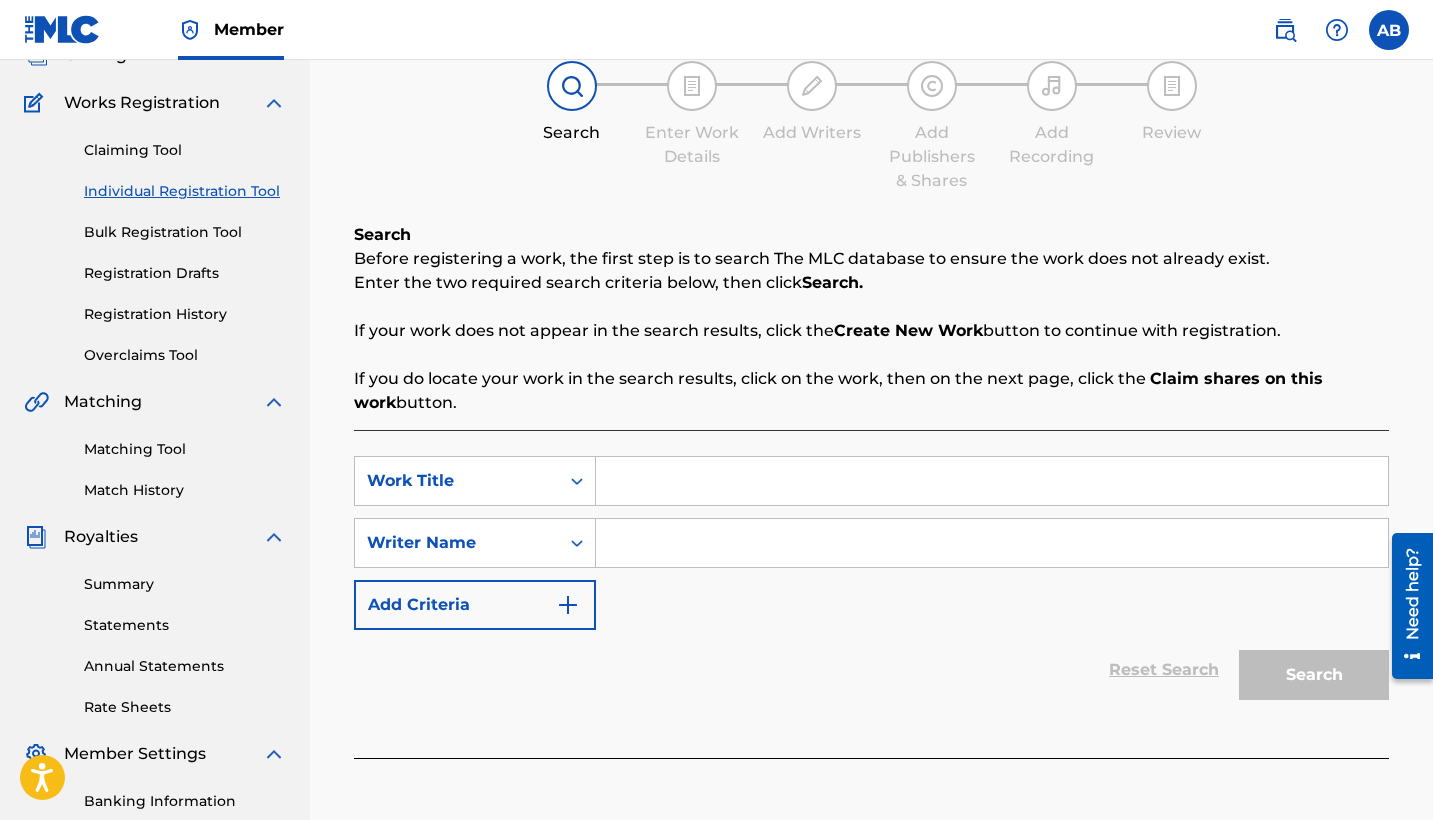 click at bounding box center [992, 481] 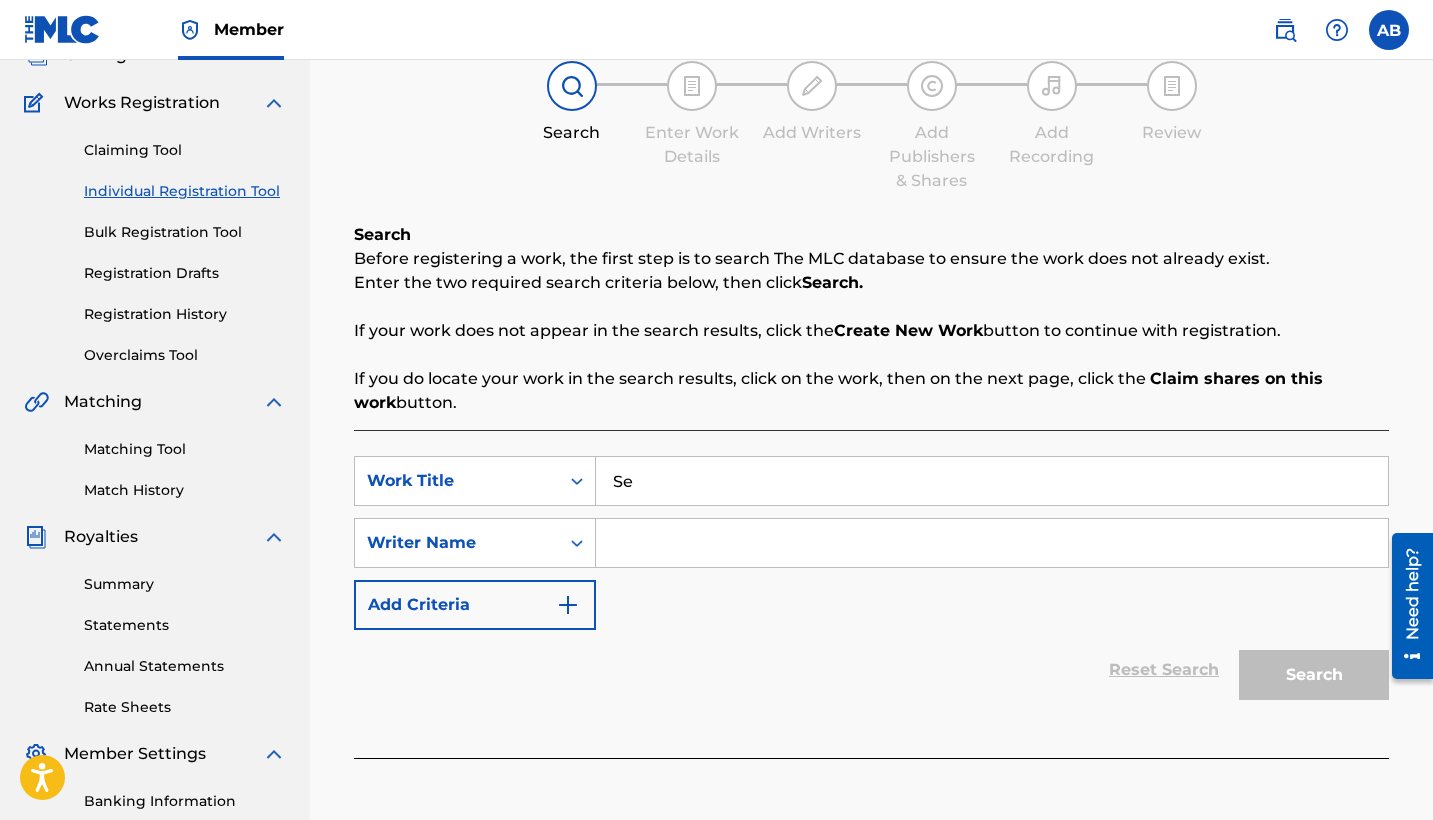 type on "S" 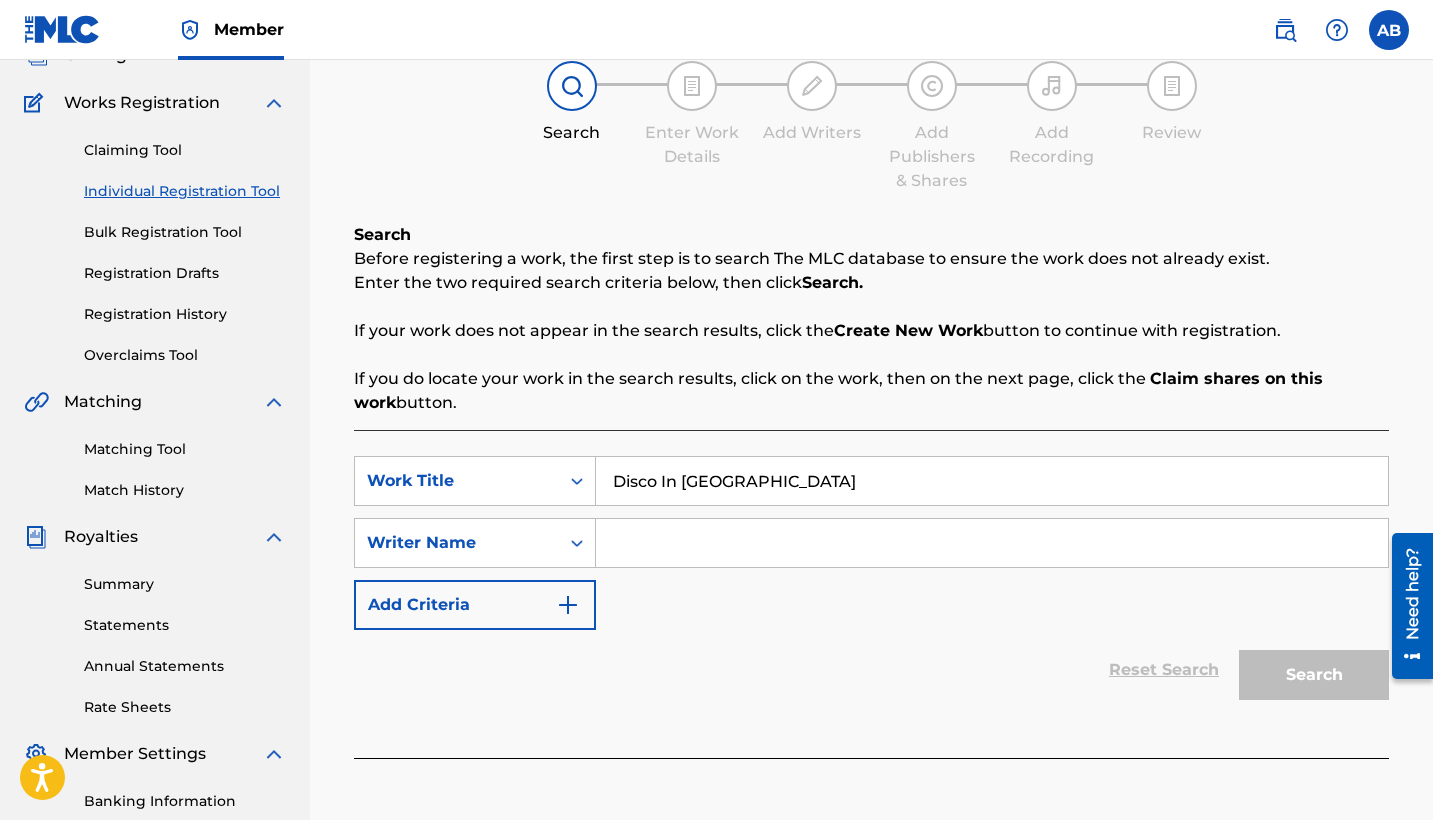 type on "Disco In [GEOGRAPHIC_DATA]" 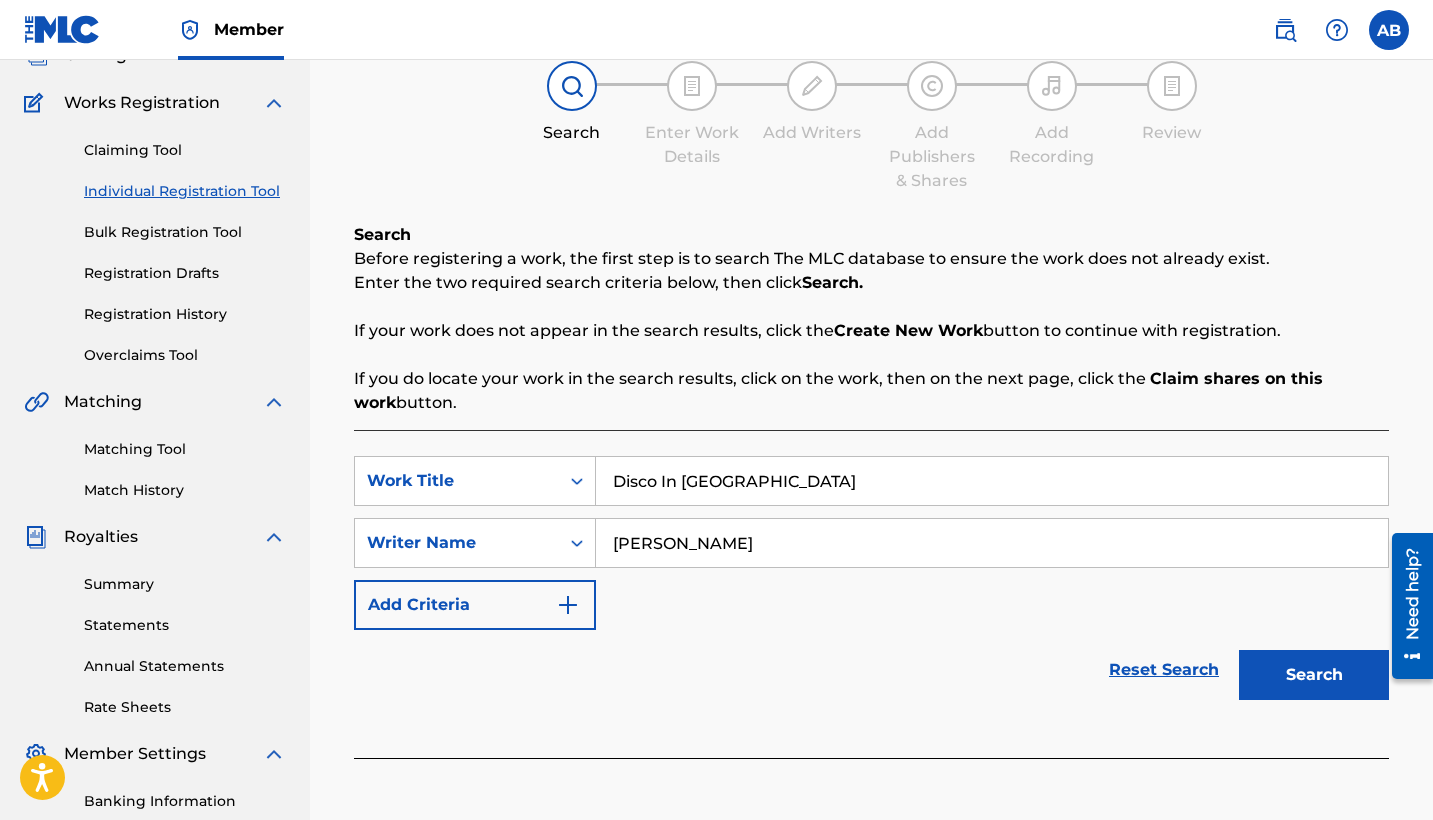 type on "[PERSON_NAME]" 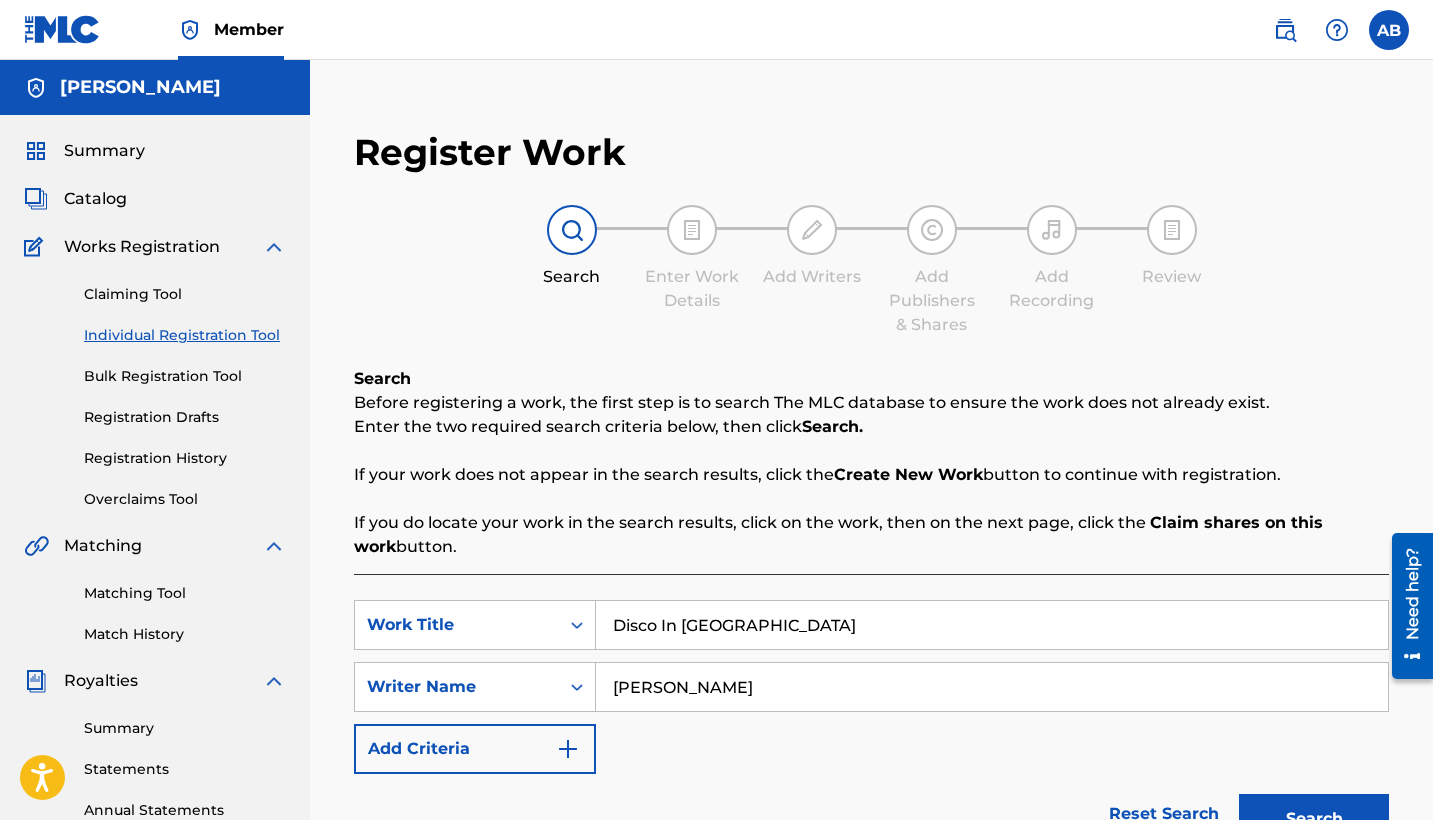 scroll, scrollTop: 0, scrollLeft: 0, axis: both 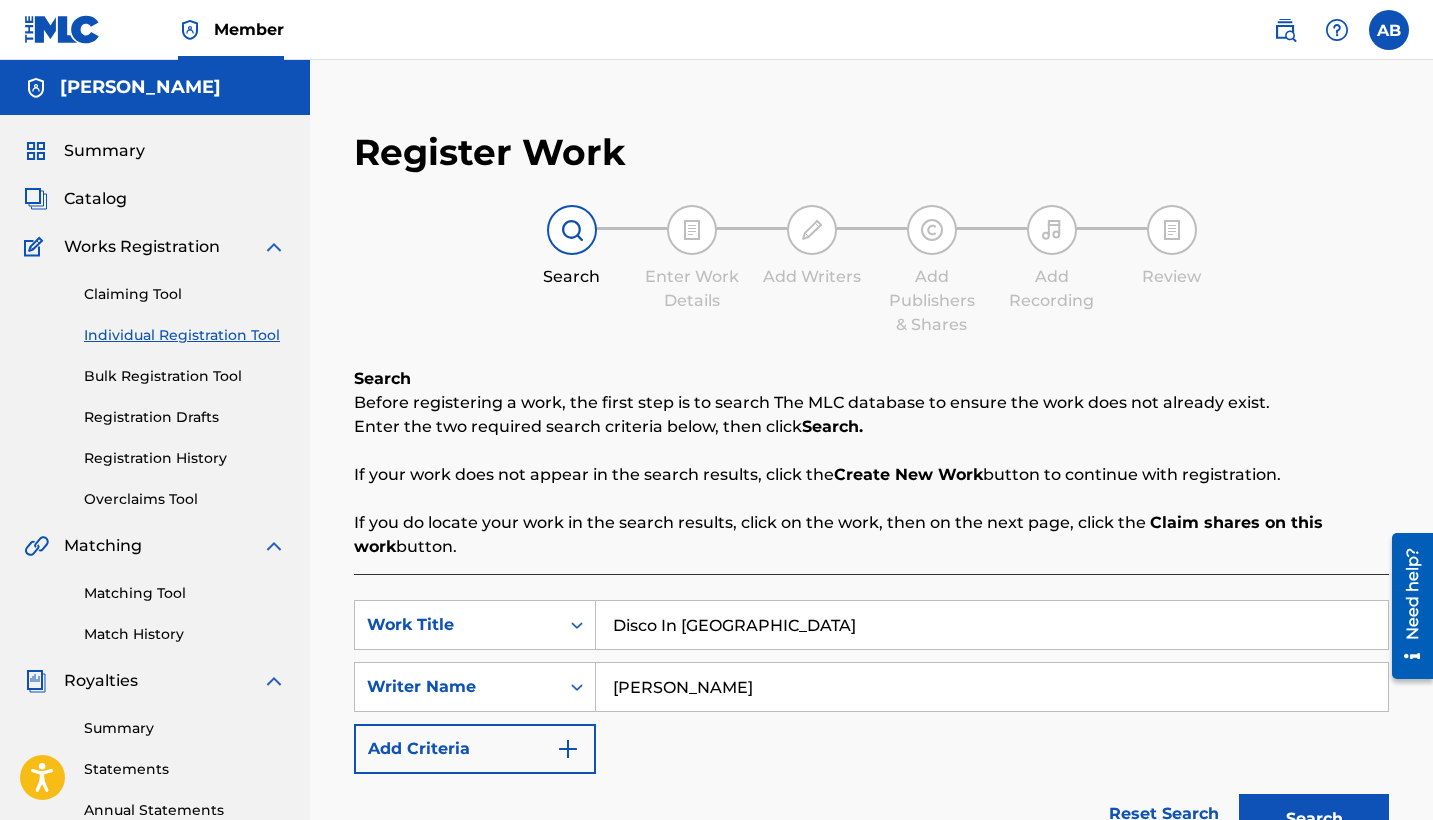 click on "Claiming Tool" at bounding box center (185, 294) 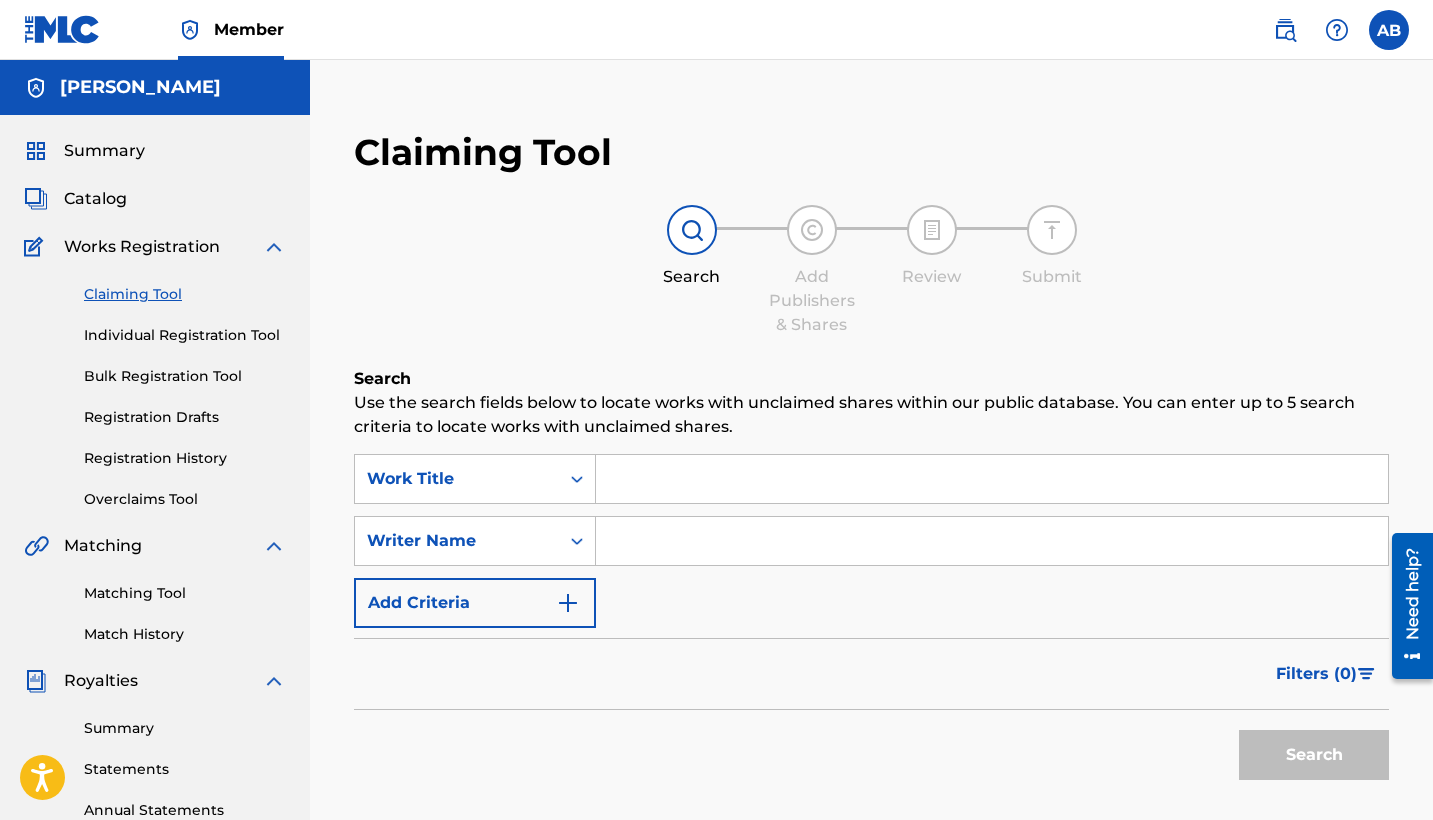 click at bounding box center [992, 479] 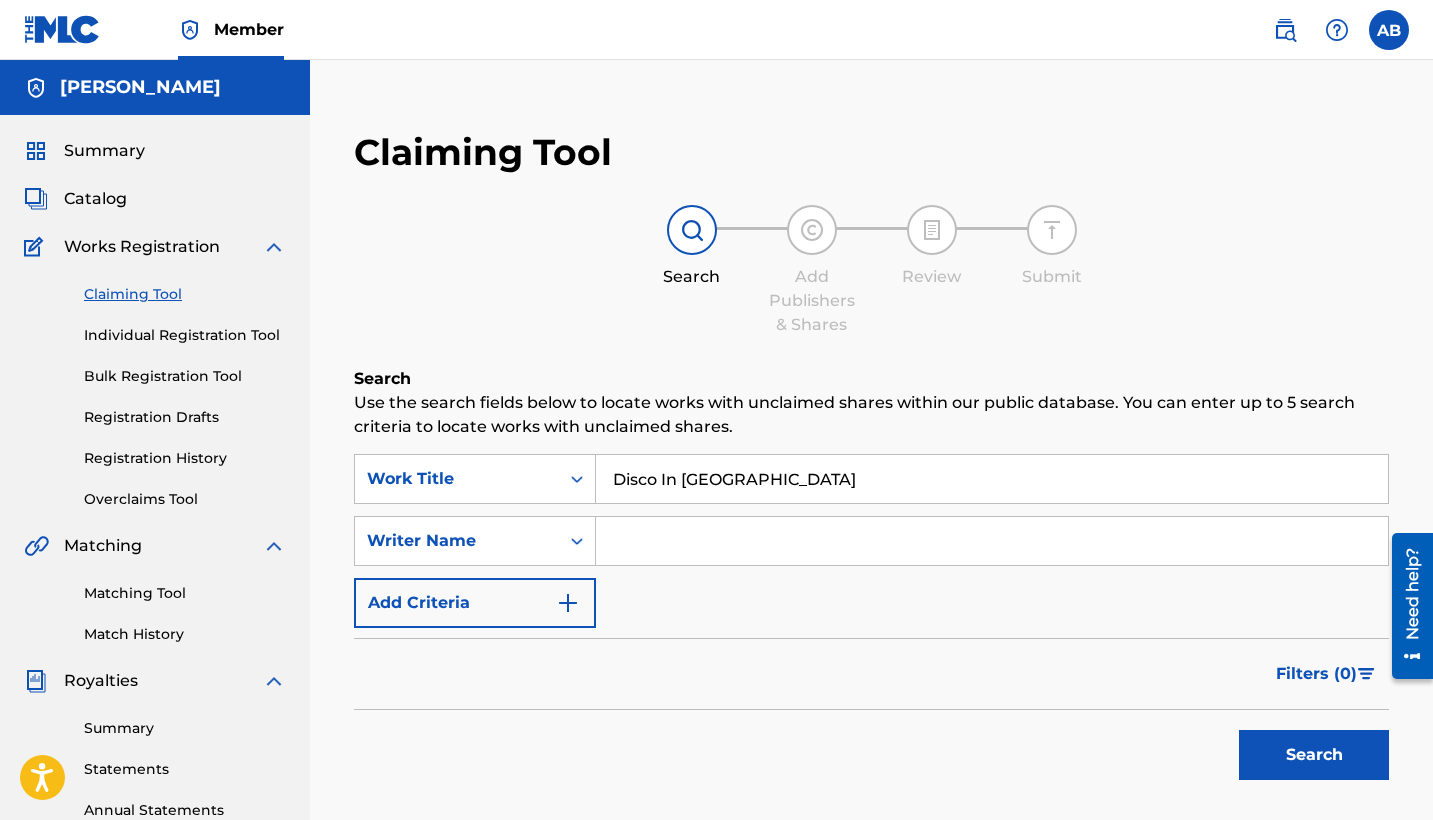 type on "Disco In [GEOGRAPHIC_DATA]" 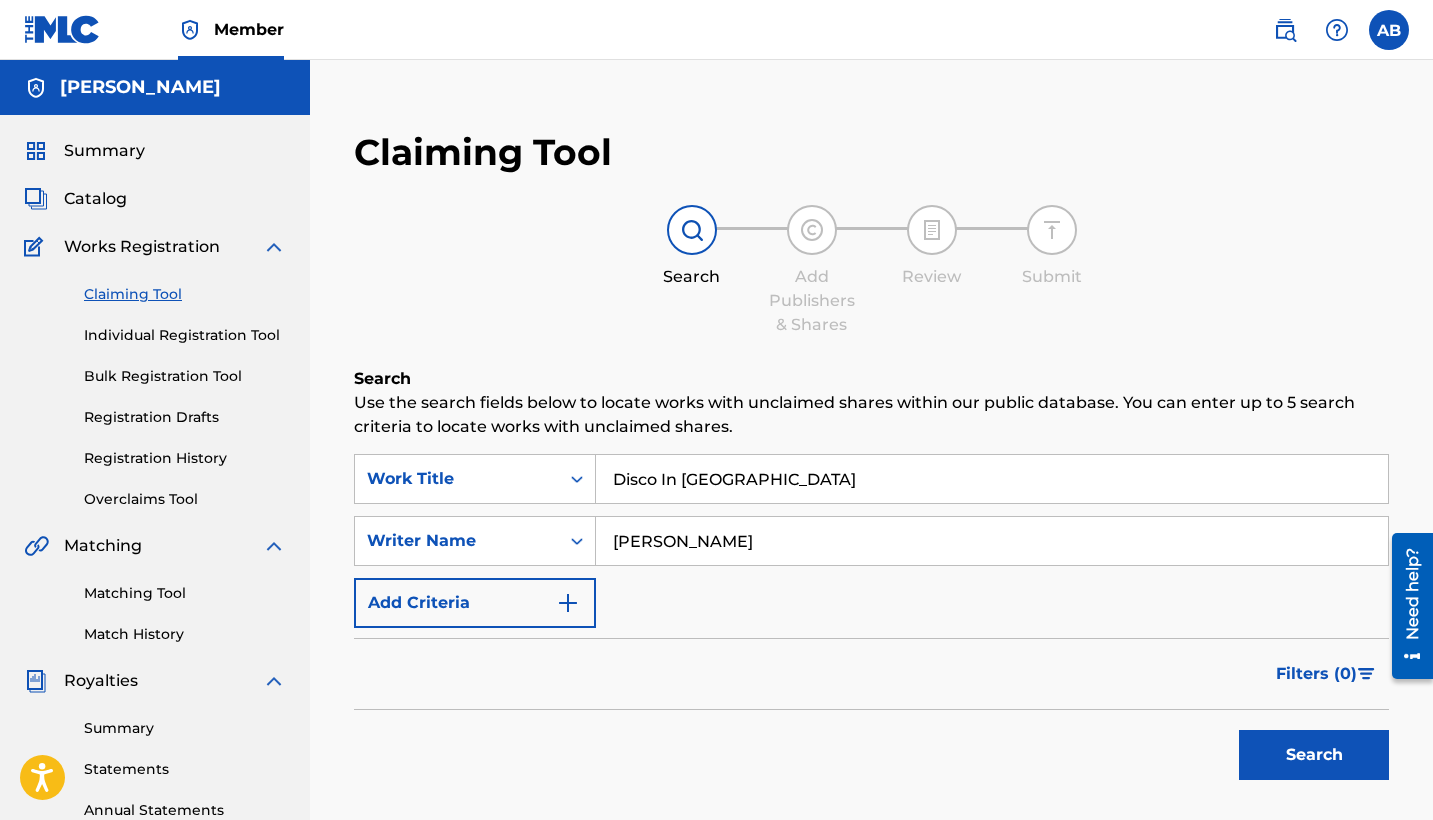 type on "[PERSON_NAME]" 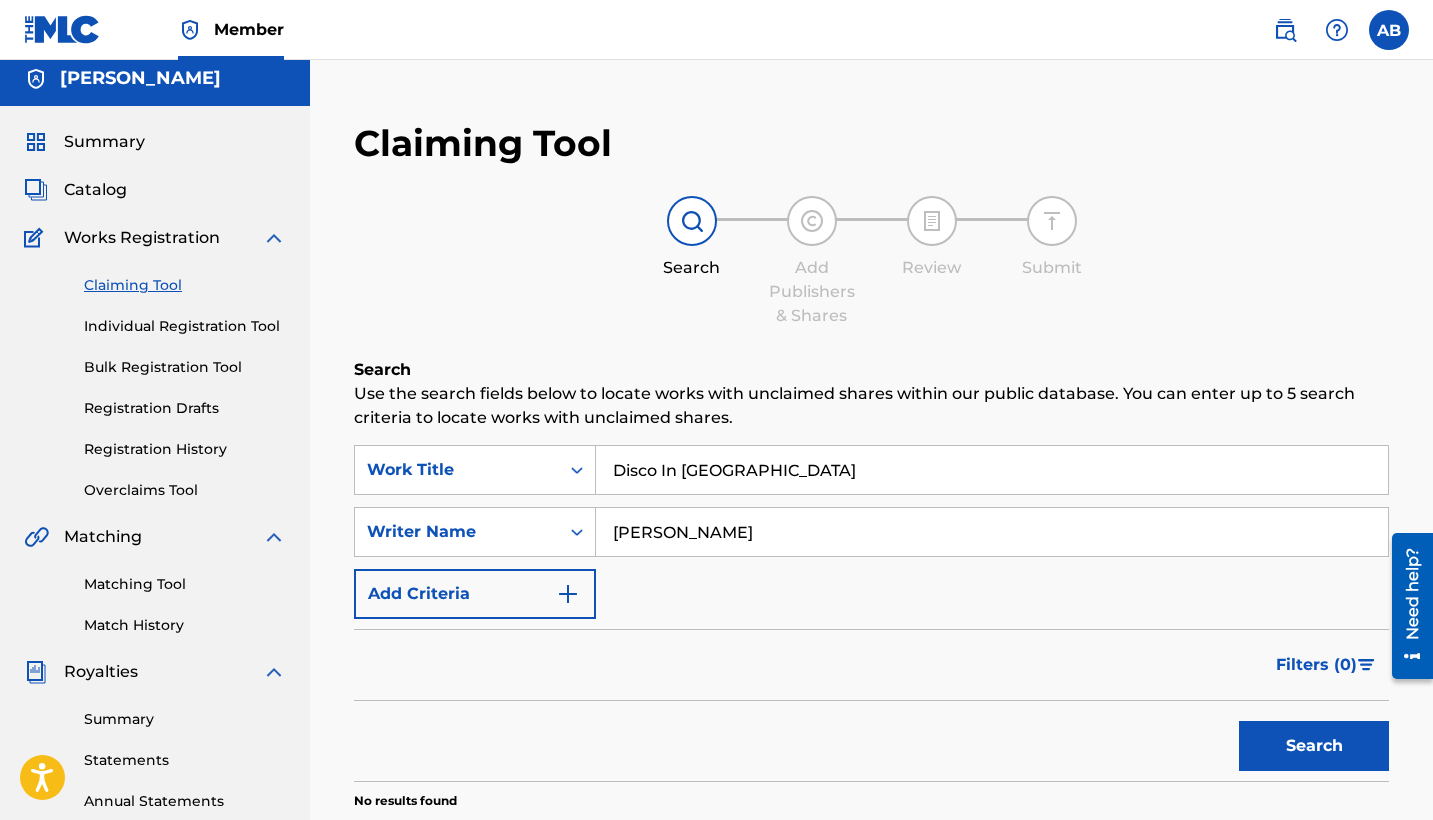 scroll, scrollTop: 0, scrollLeft: 0, axis: both 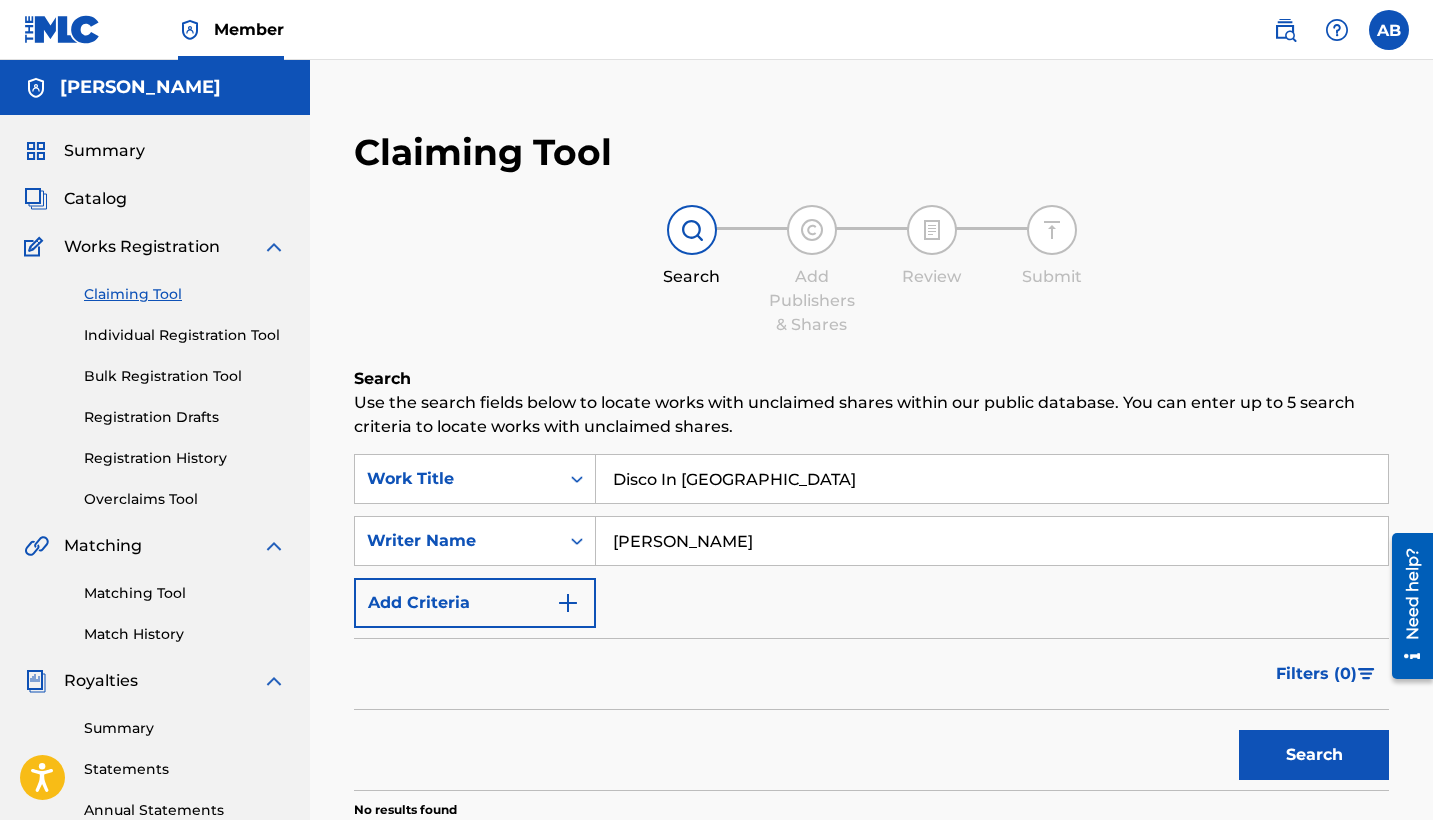 click on "Overclaims Tool" at bounding box center [185, 499] 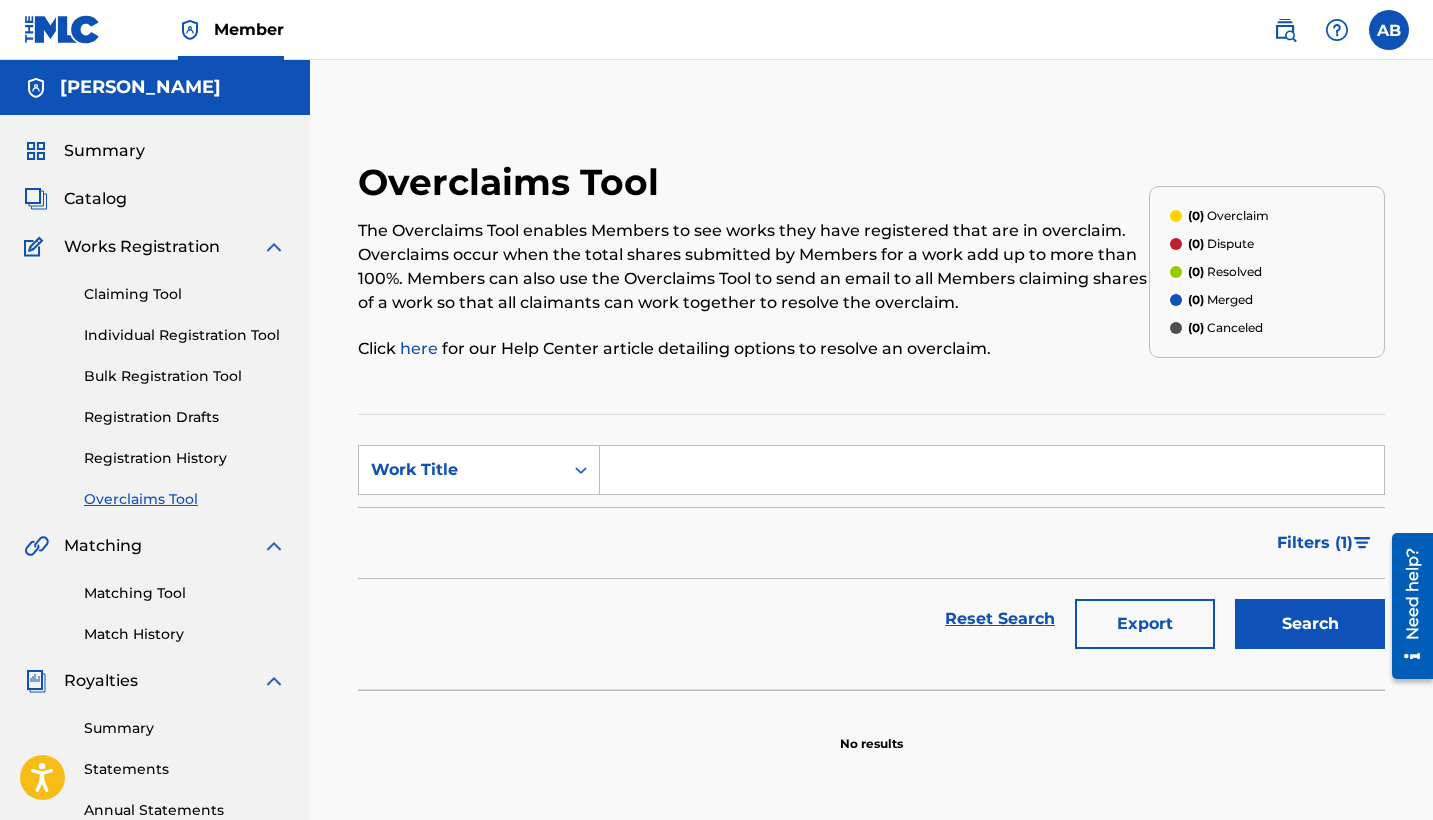 click on "Registration History" at bounding box center (185, 458) 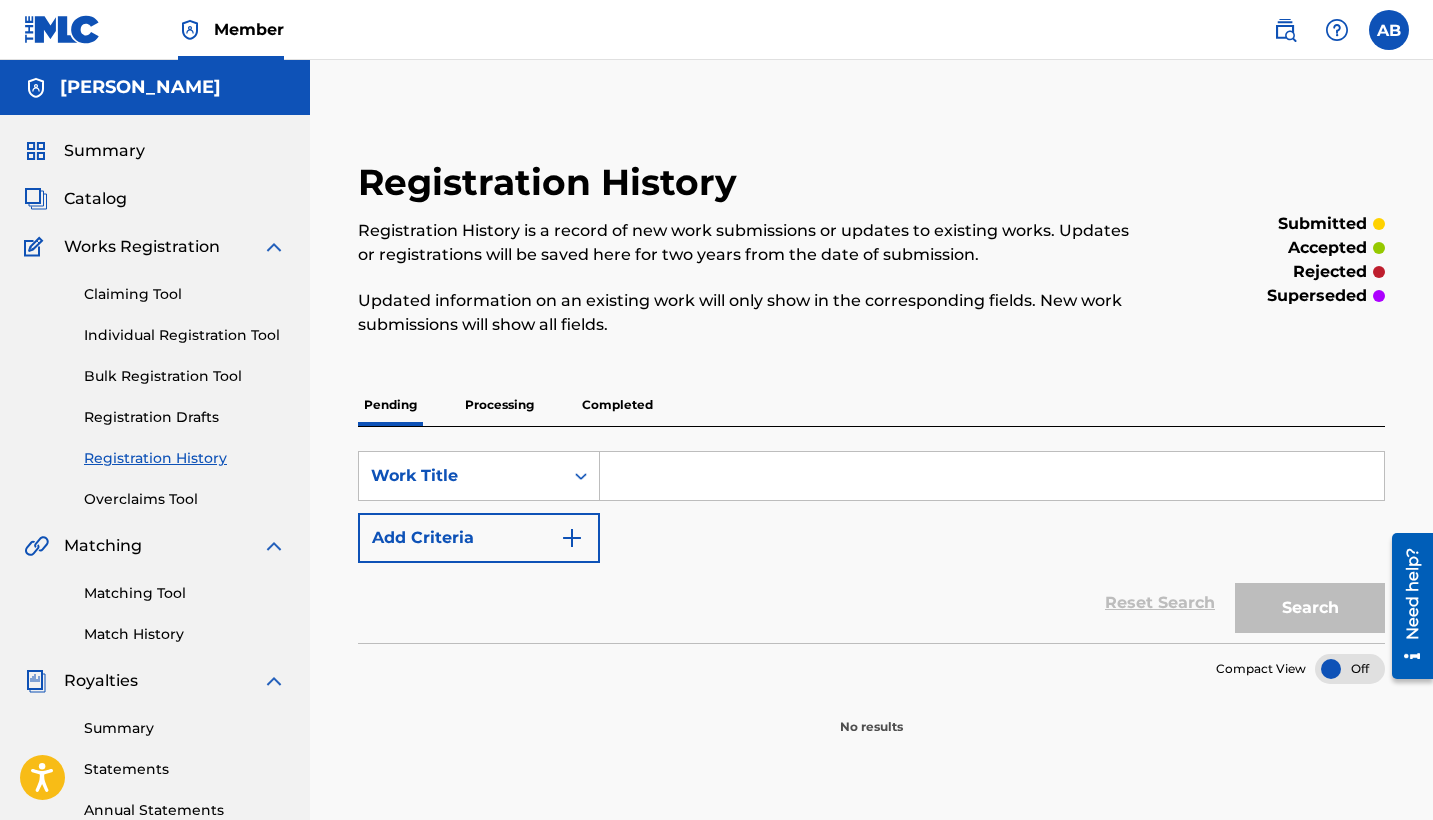 click on "Registration Drafts" at bounding box center [185, 417] 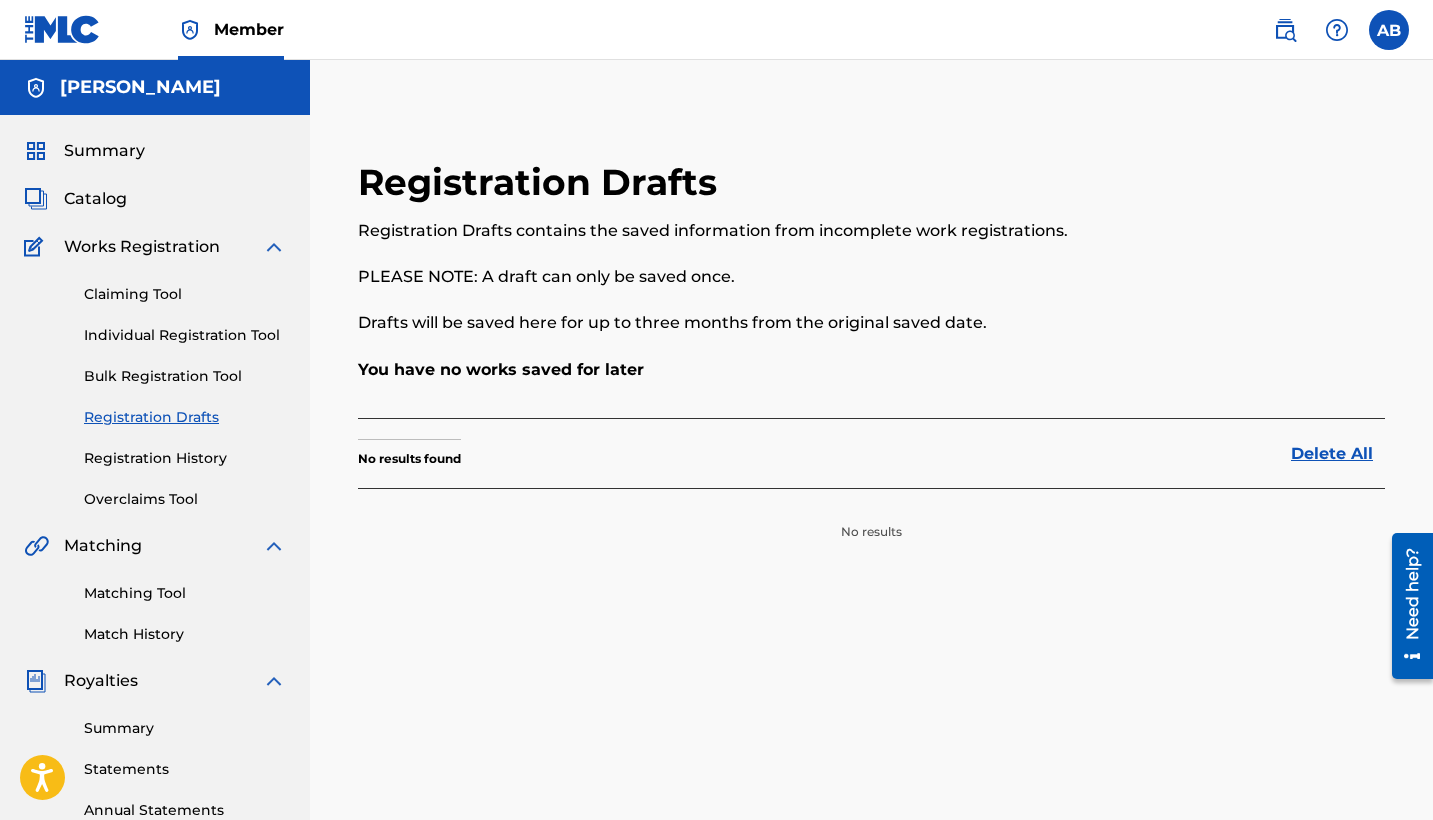 click on "Bulk Registration Tool" at bounding box center (185, 376) 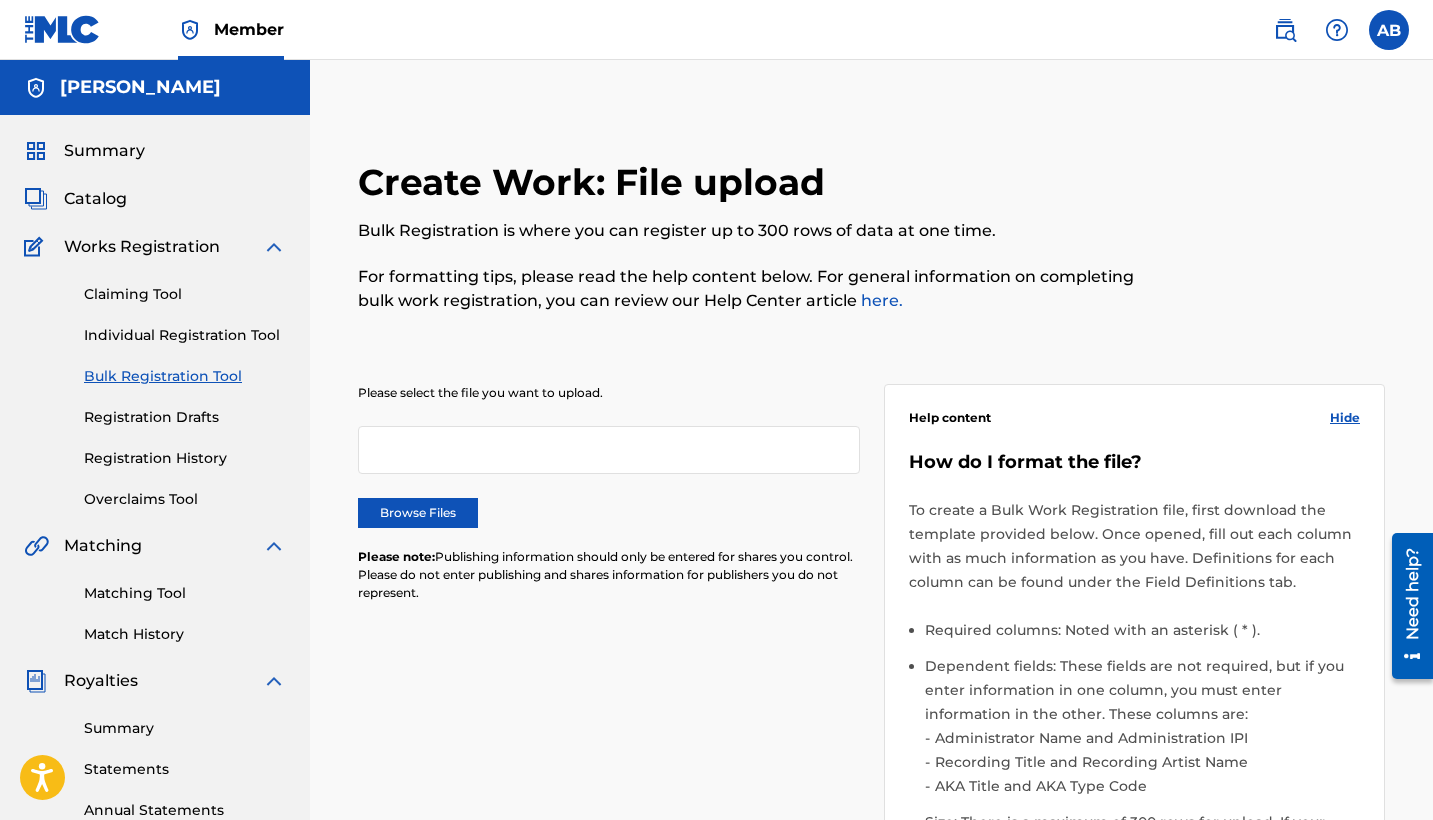 click on "Catalog" at bounding box center (95, 199) 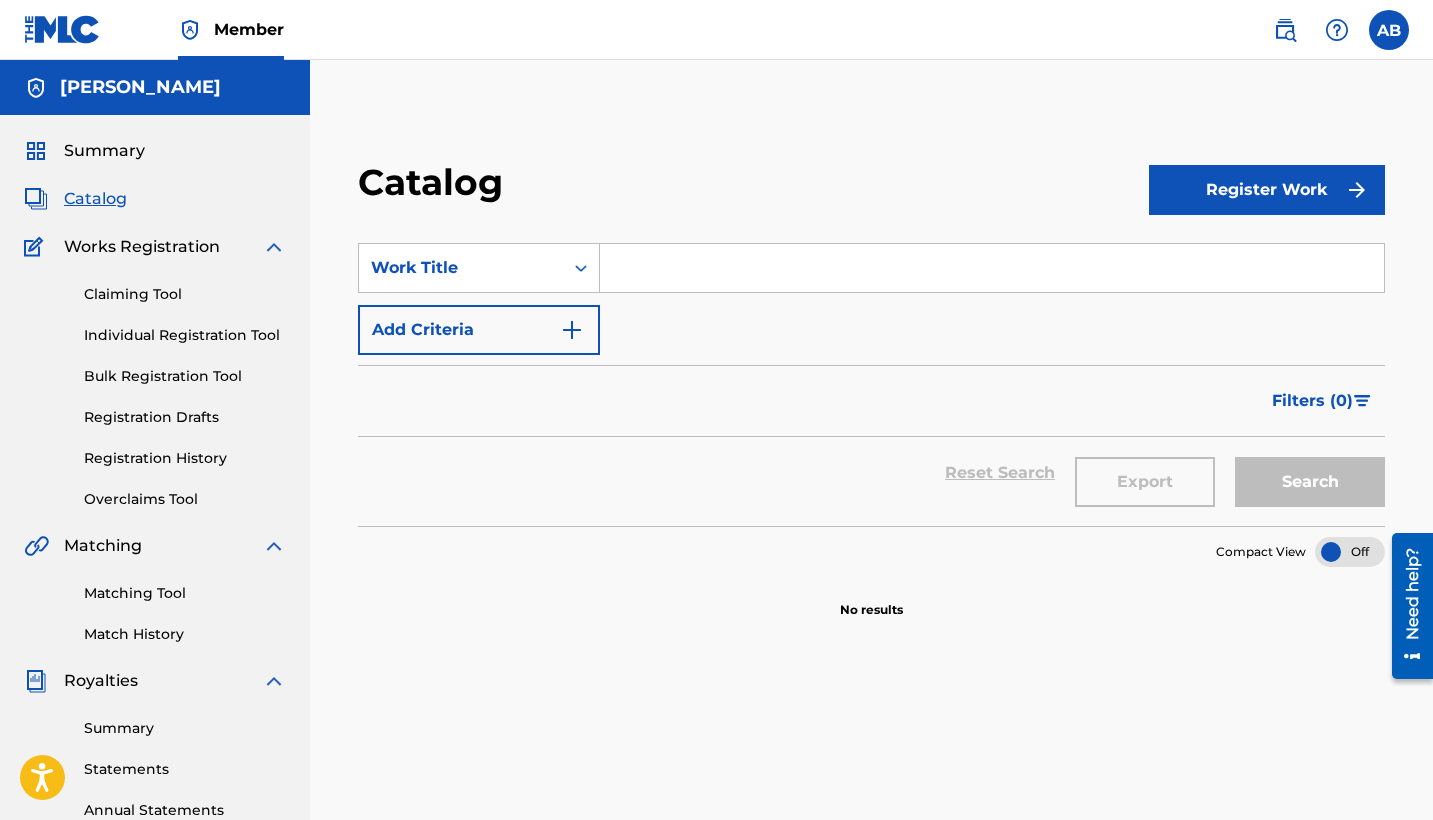 click at bounding box center [992, 268] 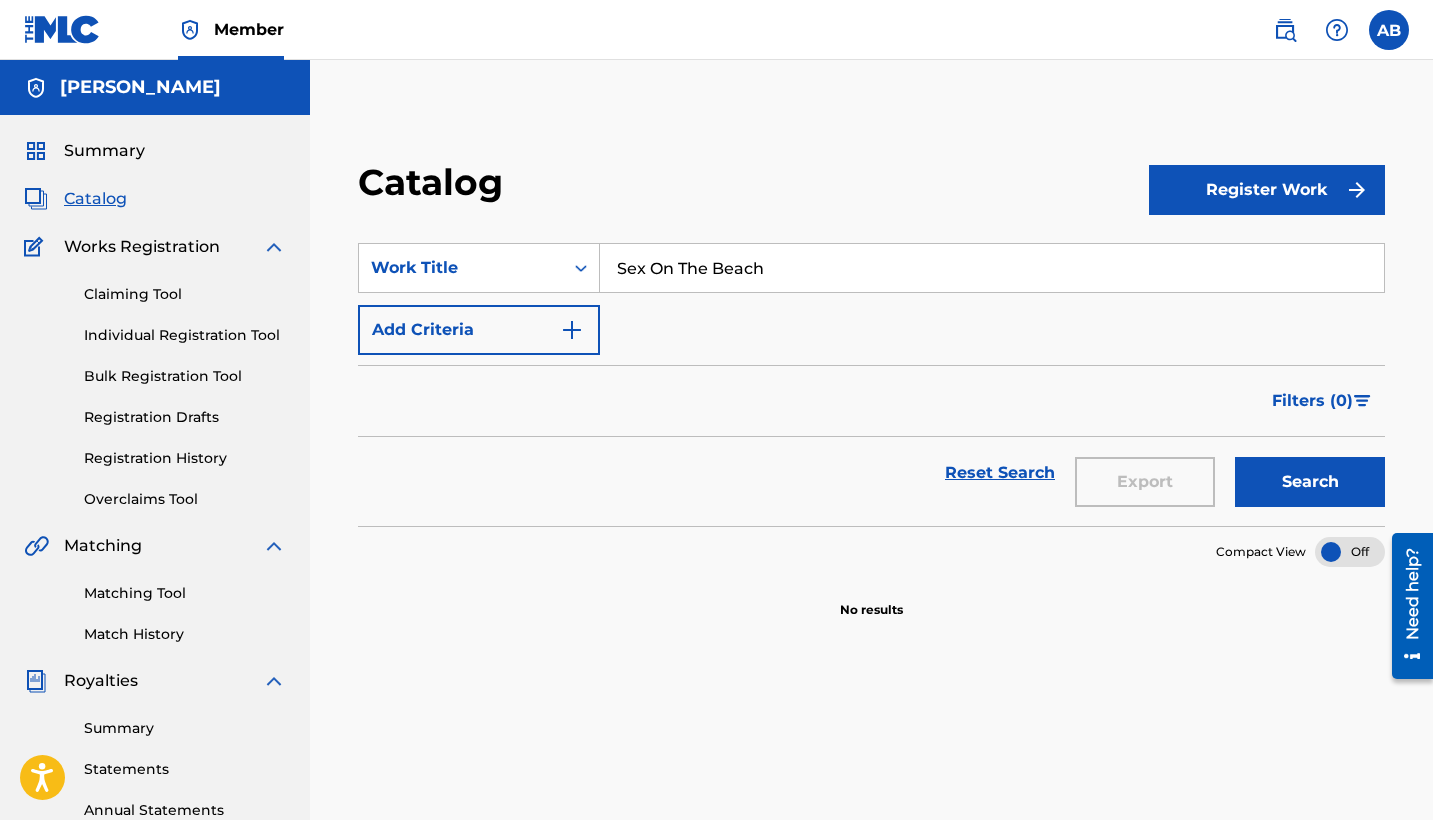 type on "Sex On The Beach" 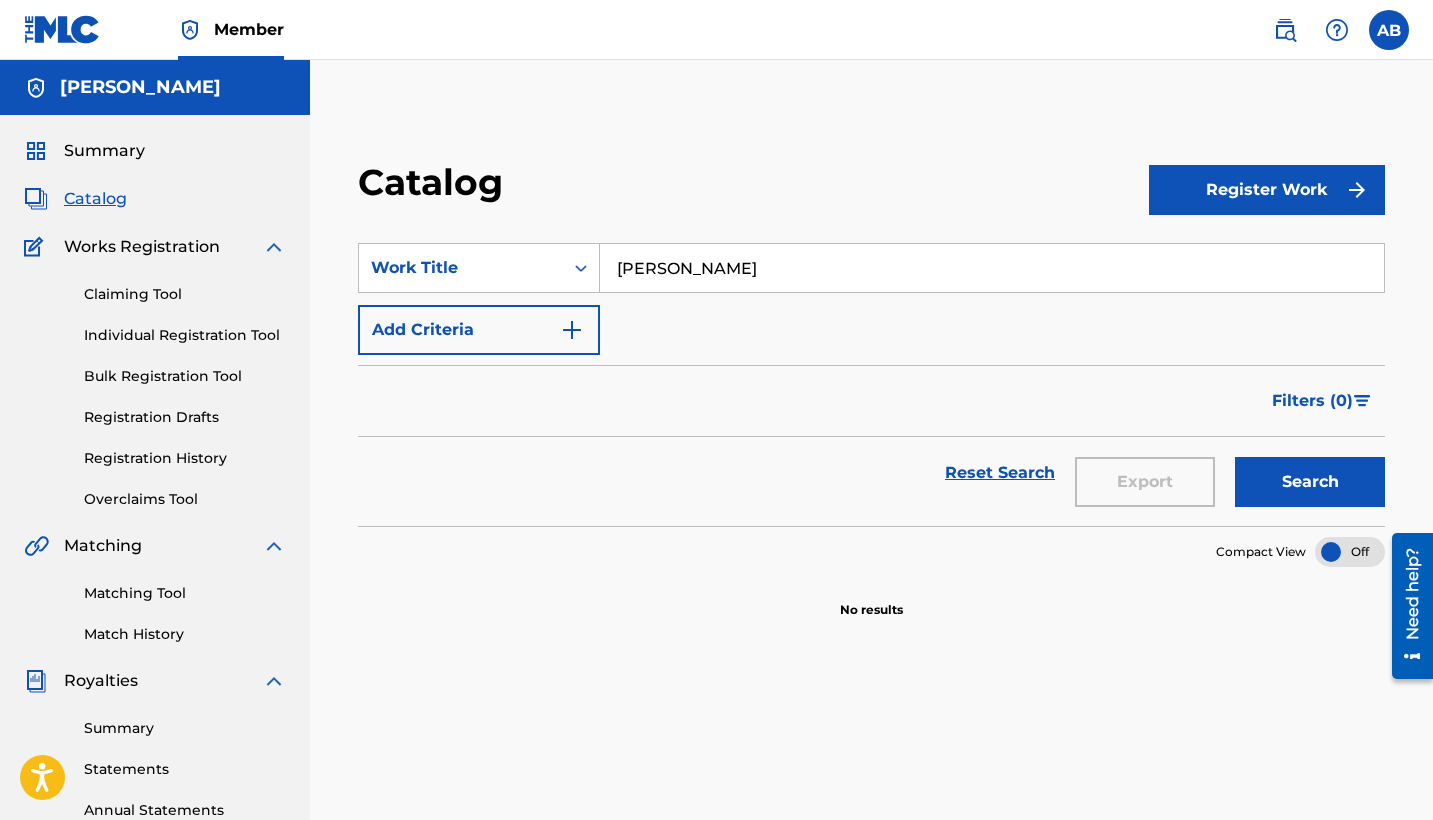 type on "[PERSON_NAME]" 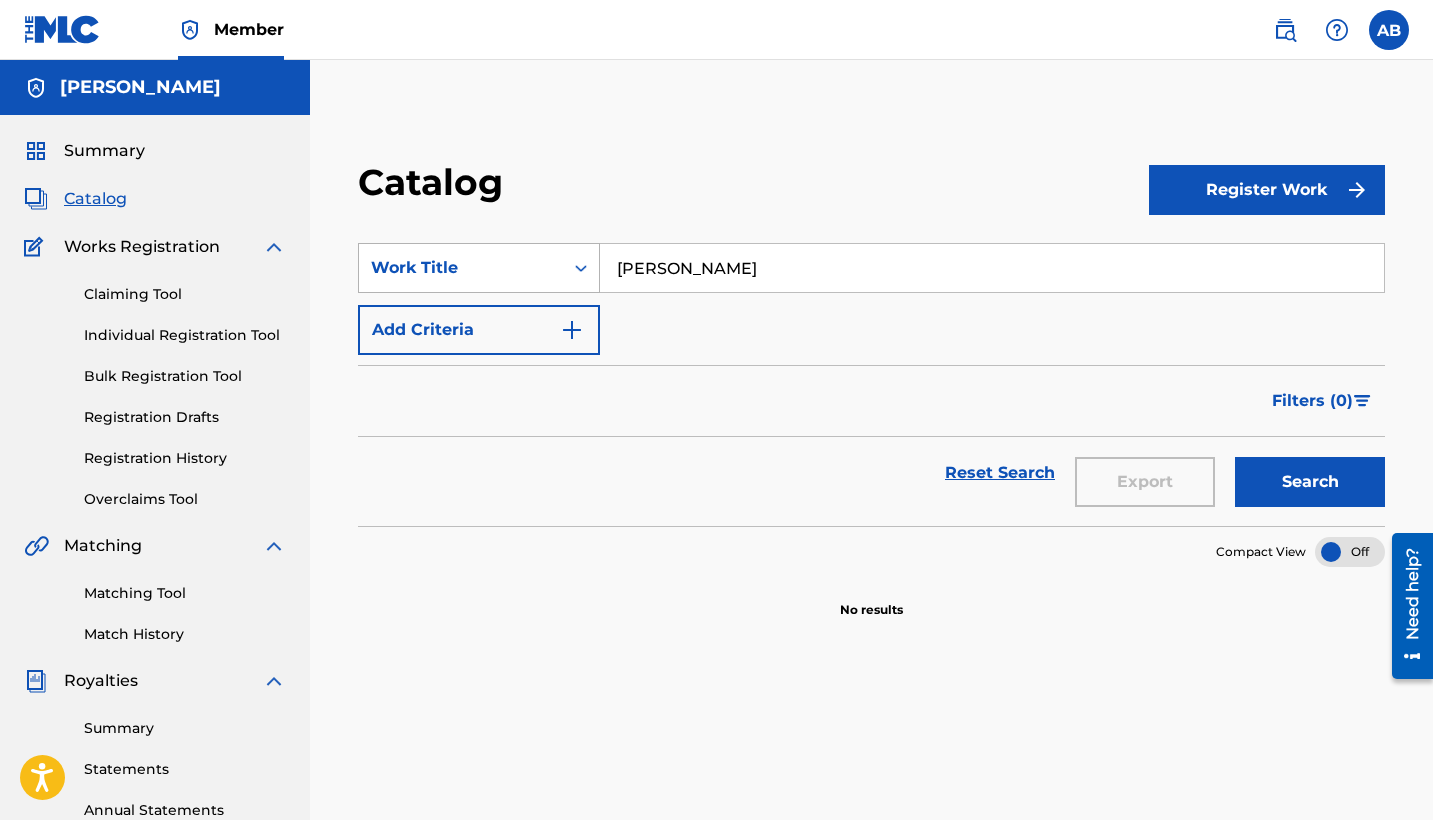 click on "Work Title" at bounding box center [461, 268] 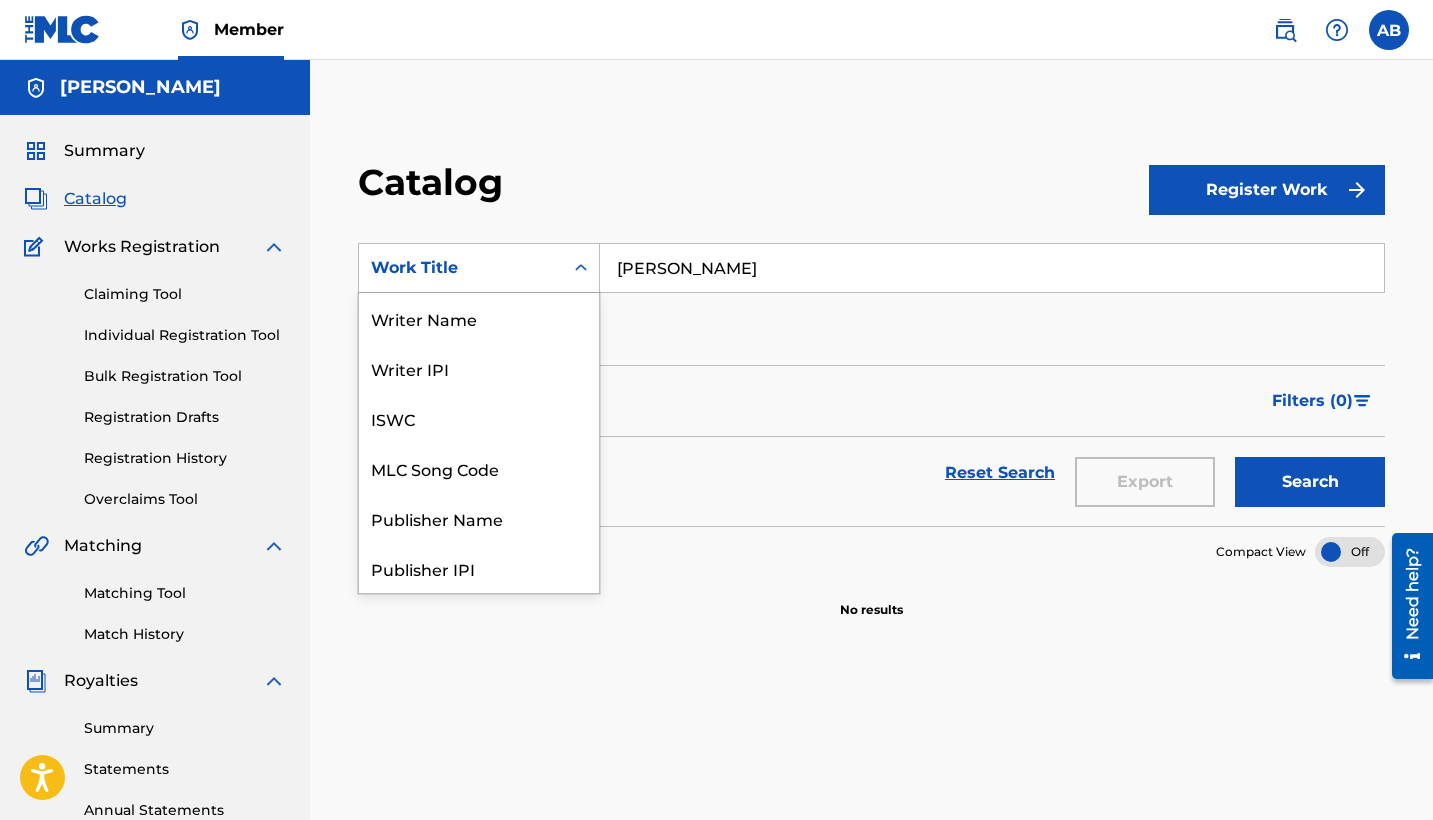 scroll, scrollTop: 300, scrollLeft: 0, axis: vertical 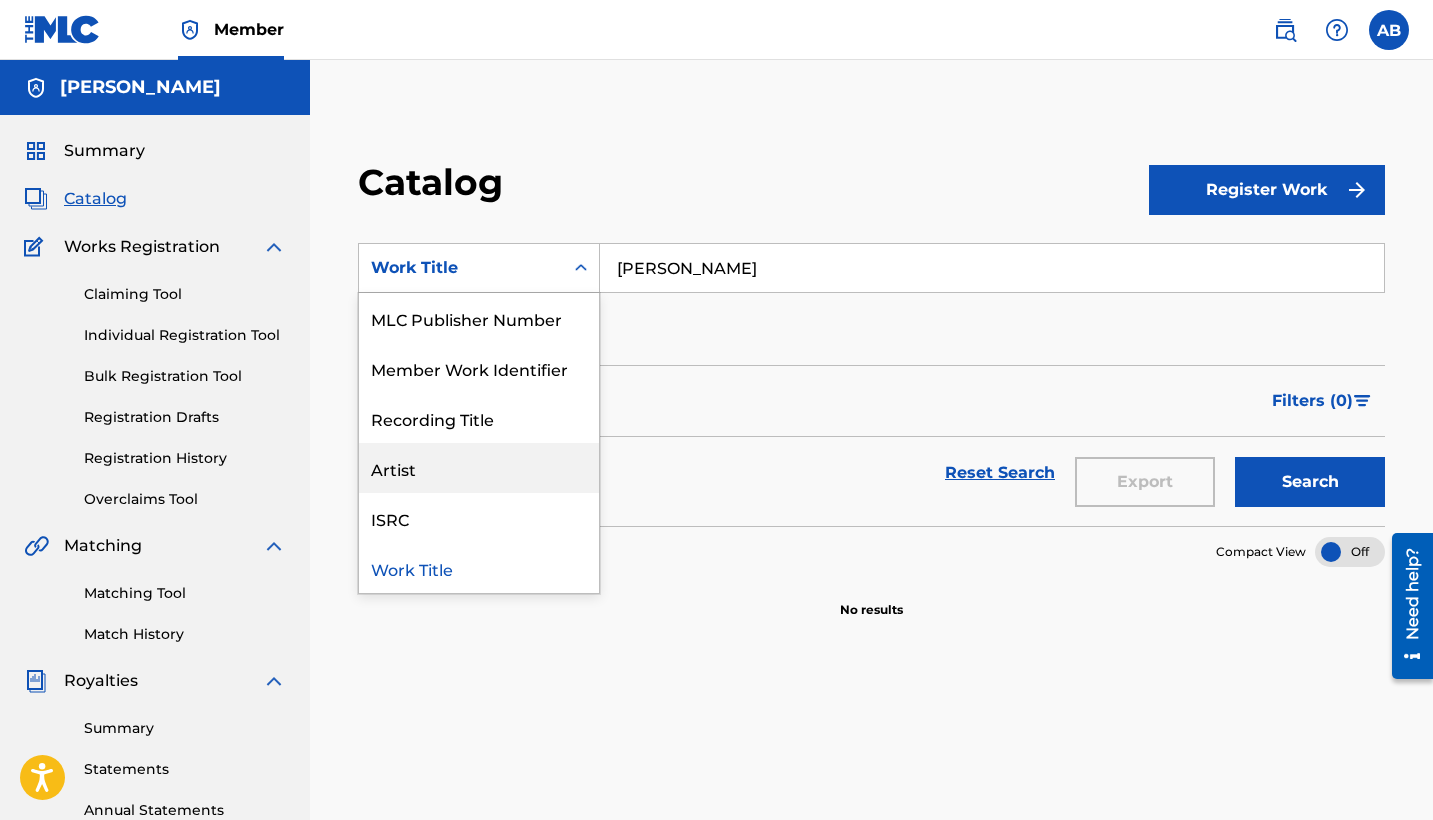 click on "Artist" at bounding box center (479, 468) 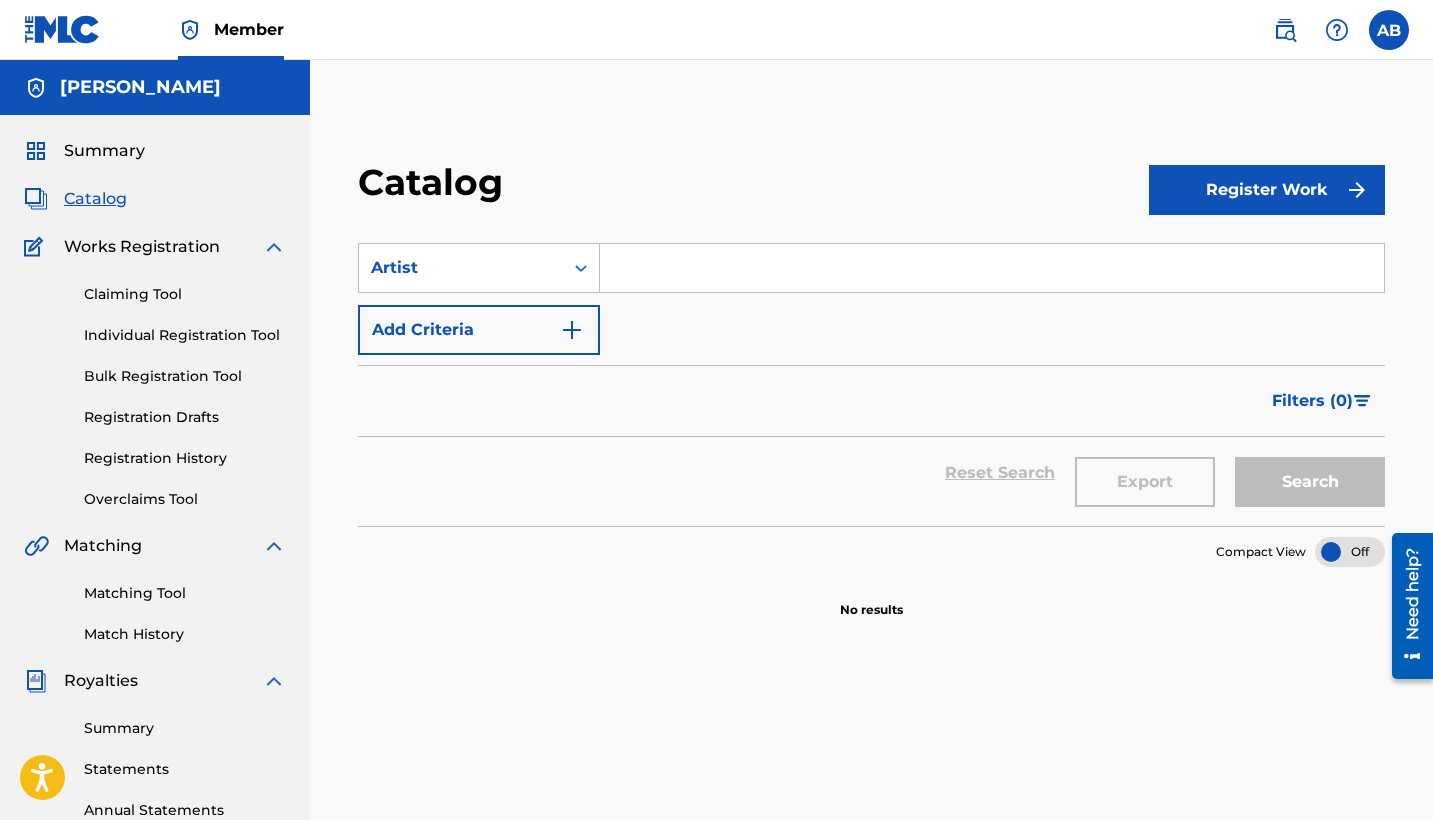 click at bounding box center (992, 268) 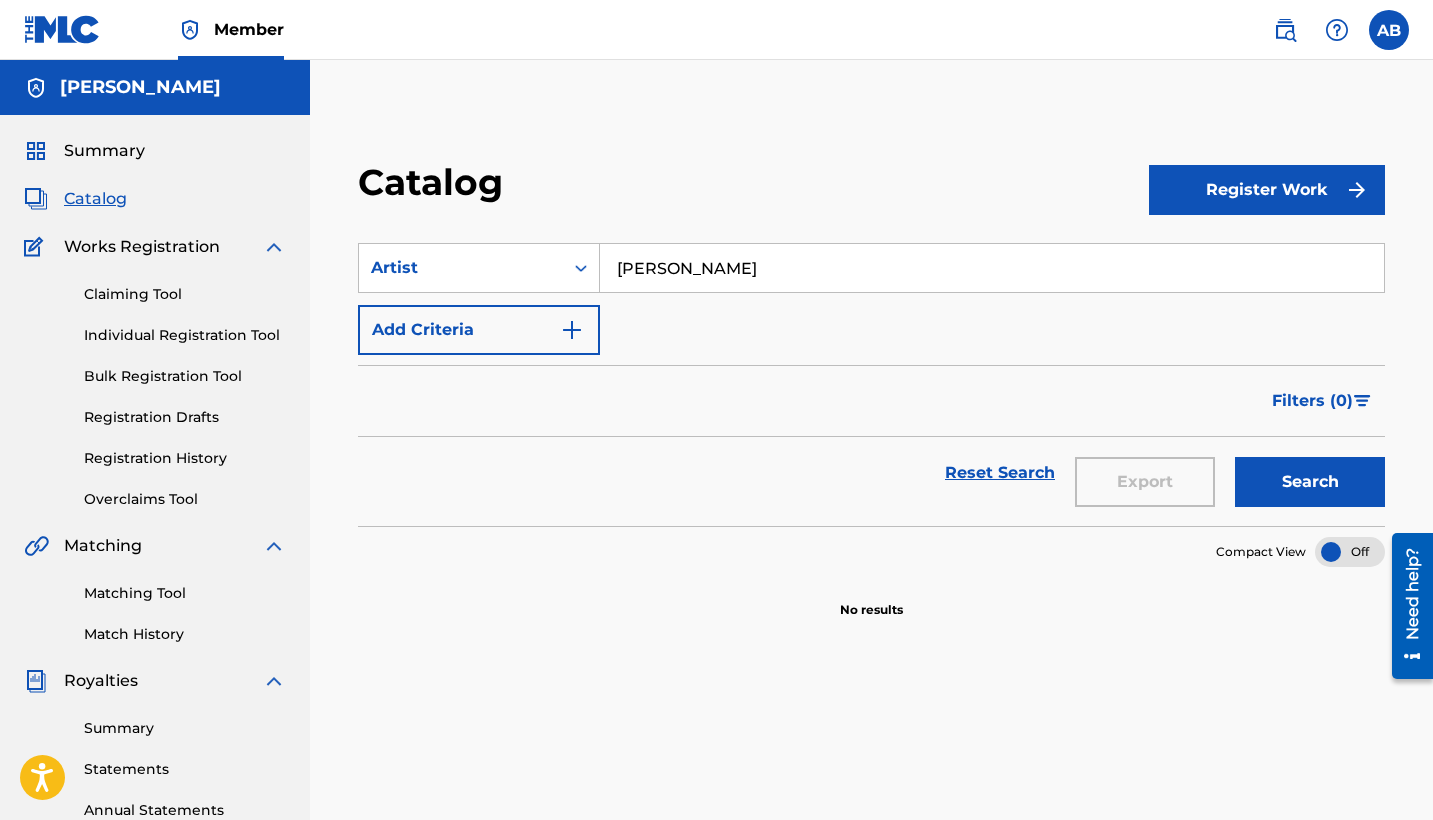 click on "Search" at bounding box center (1310, 482) 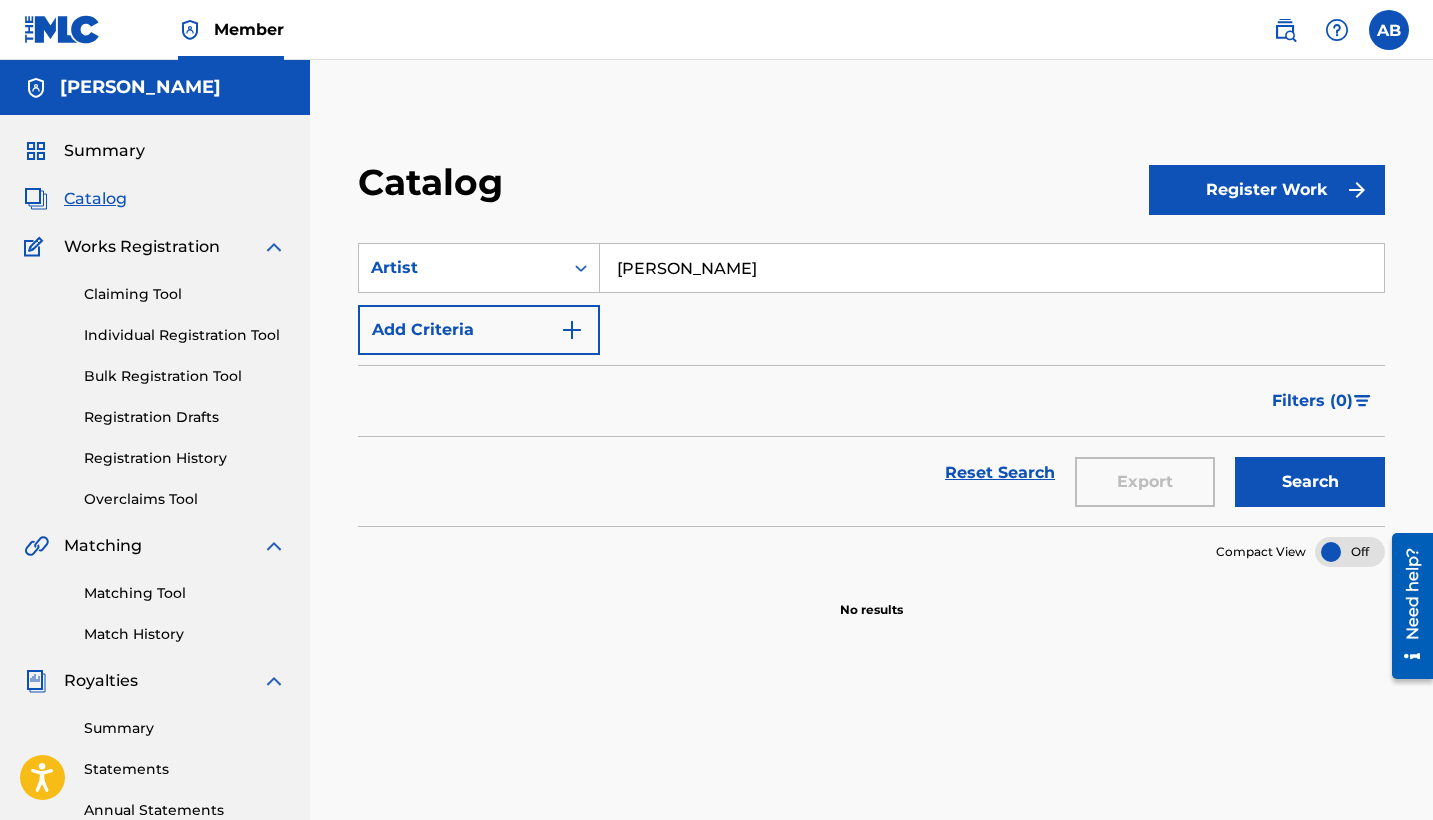 click on "[PERSON_NAME]" at bounding box center [992, 268] 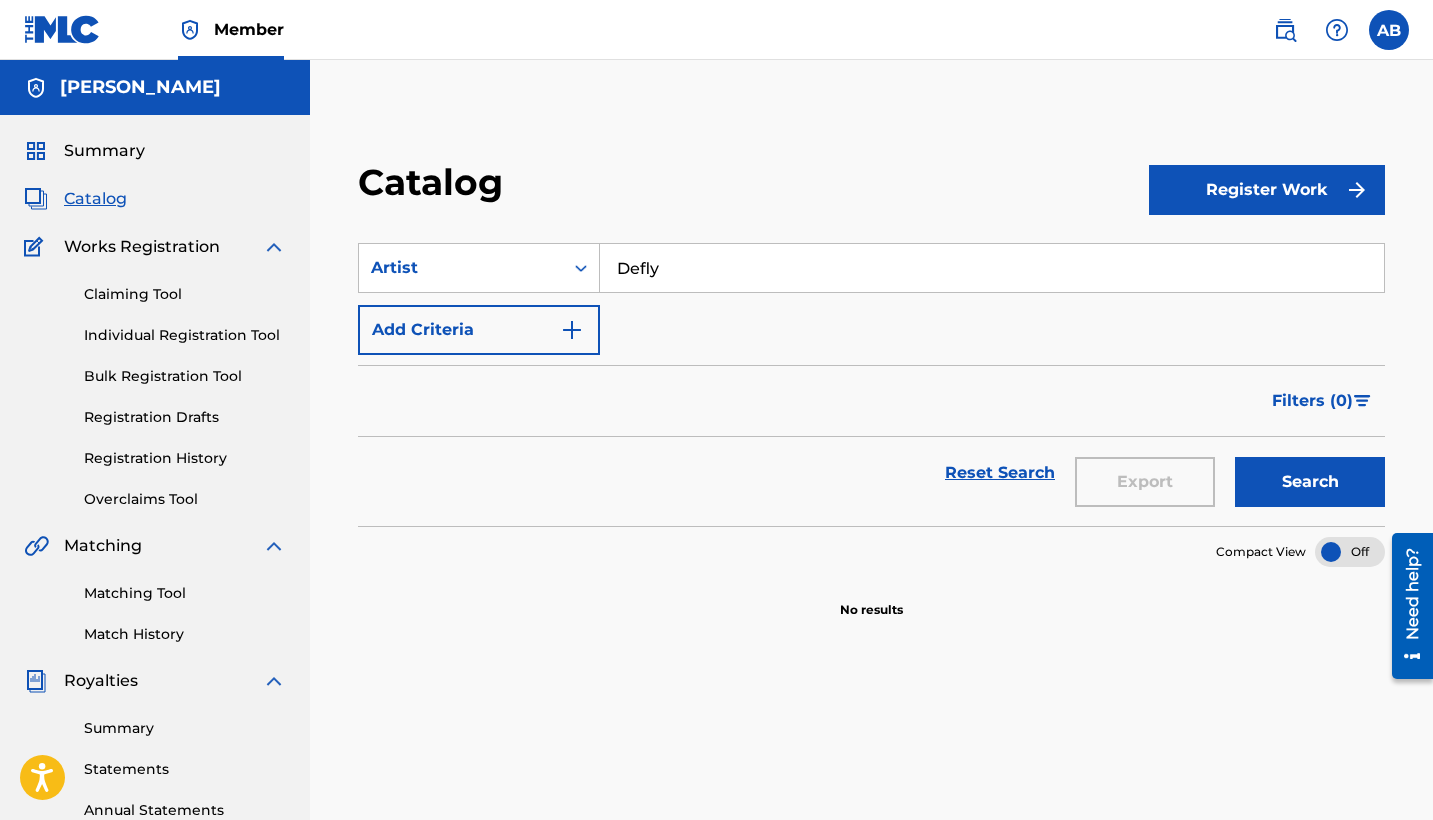 click on "Search" at bounding box center (1310, 482) 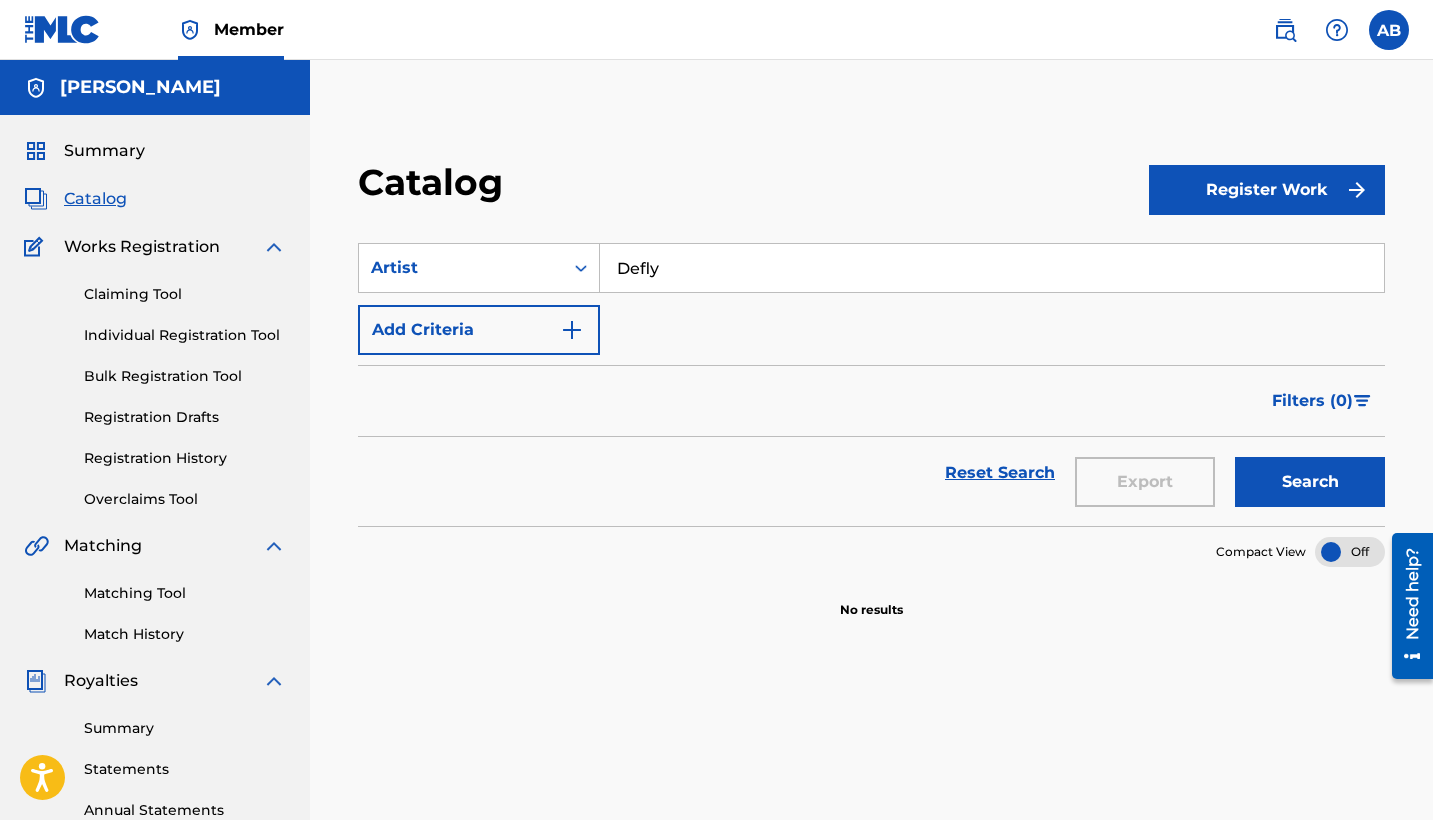 click on "Defly" at bounding box center [992, 268] 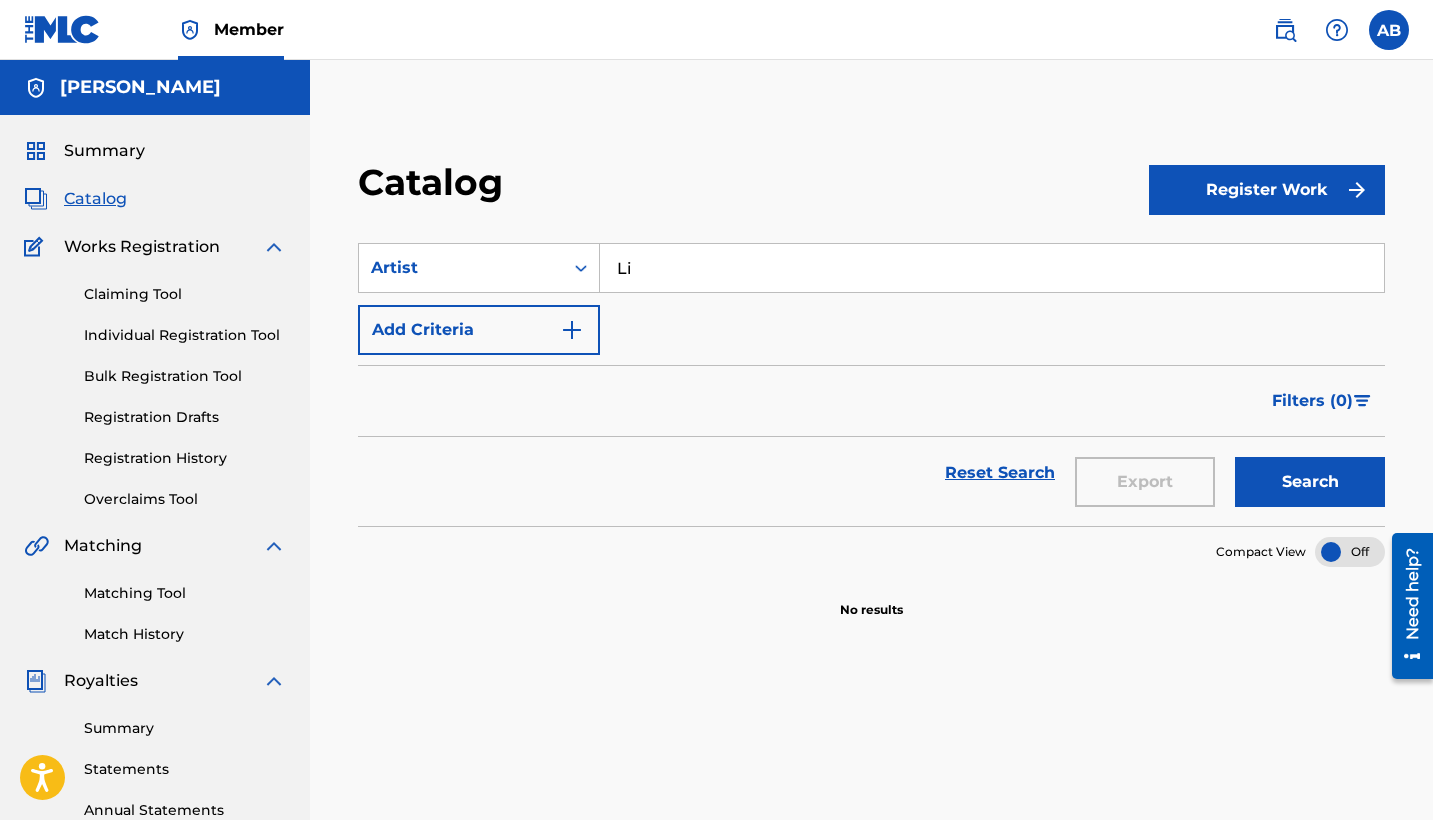 type on "L" 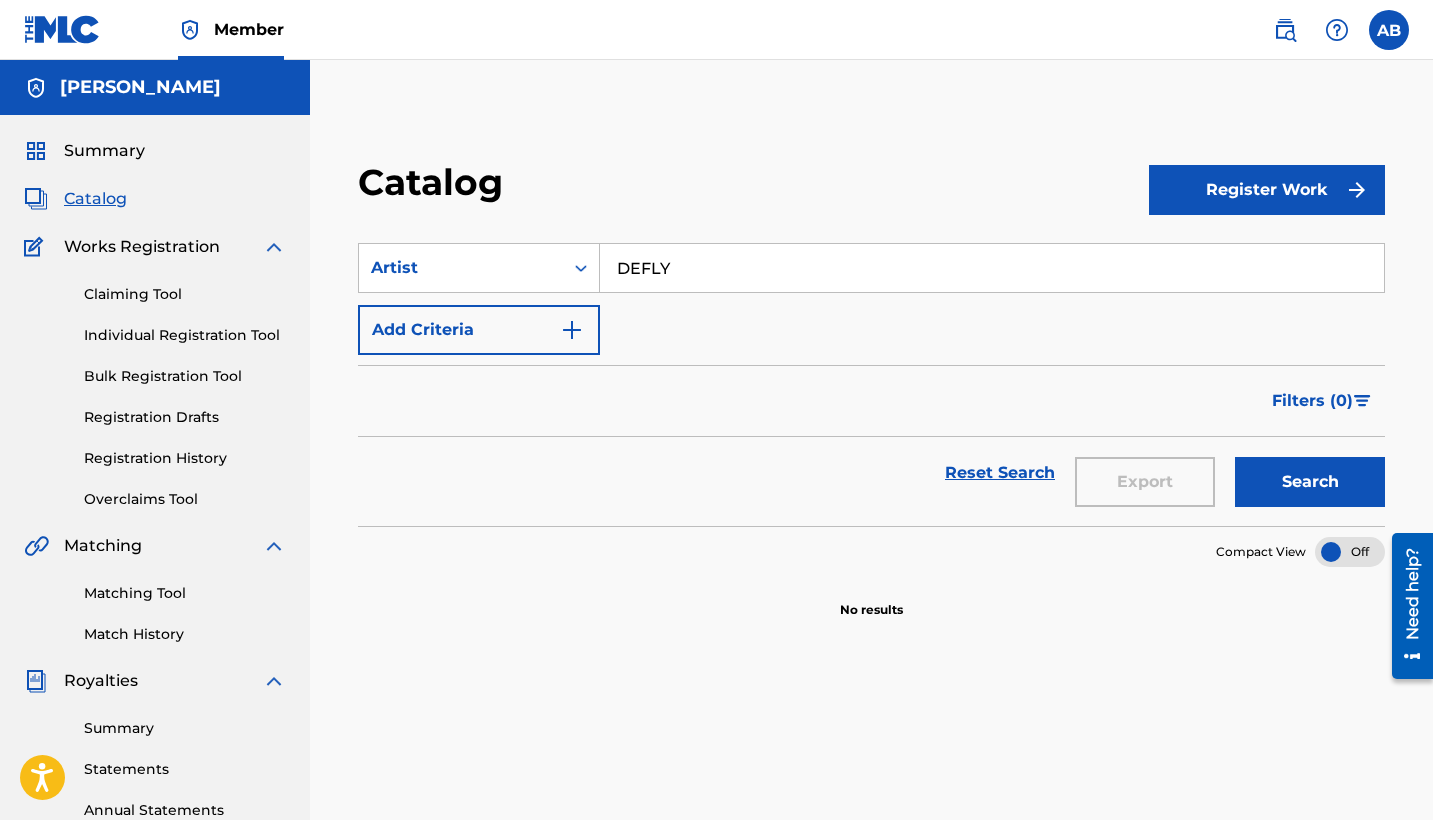 type on "DEFLY" 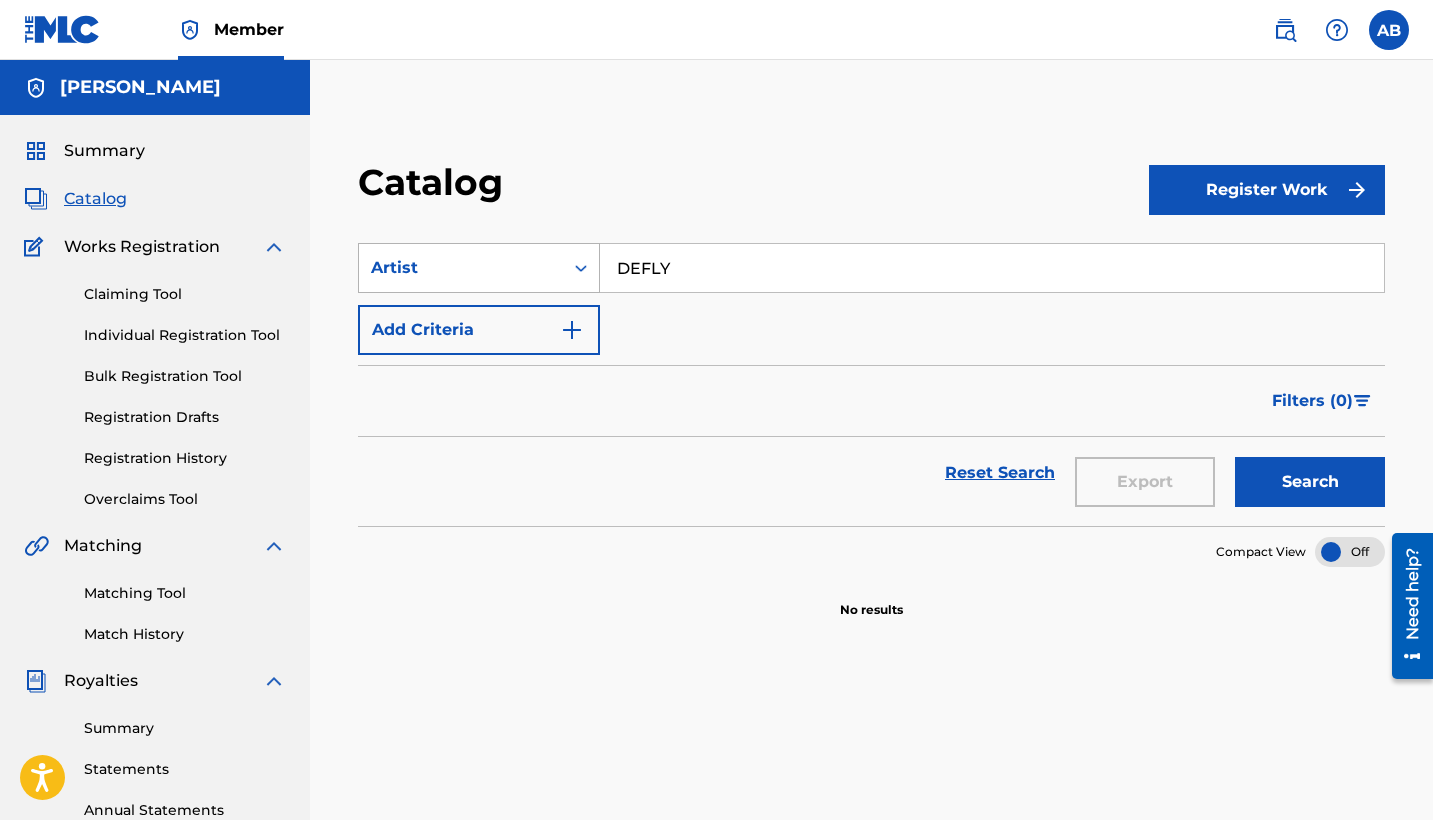 click on "Artist" at bounding box center (461, 268) 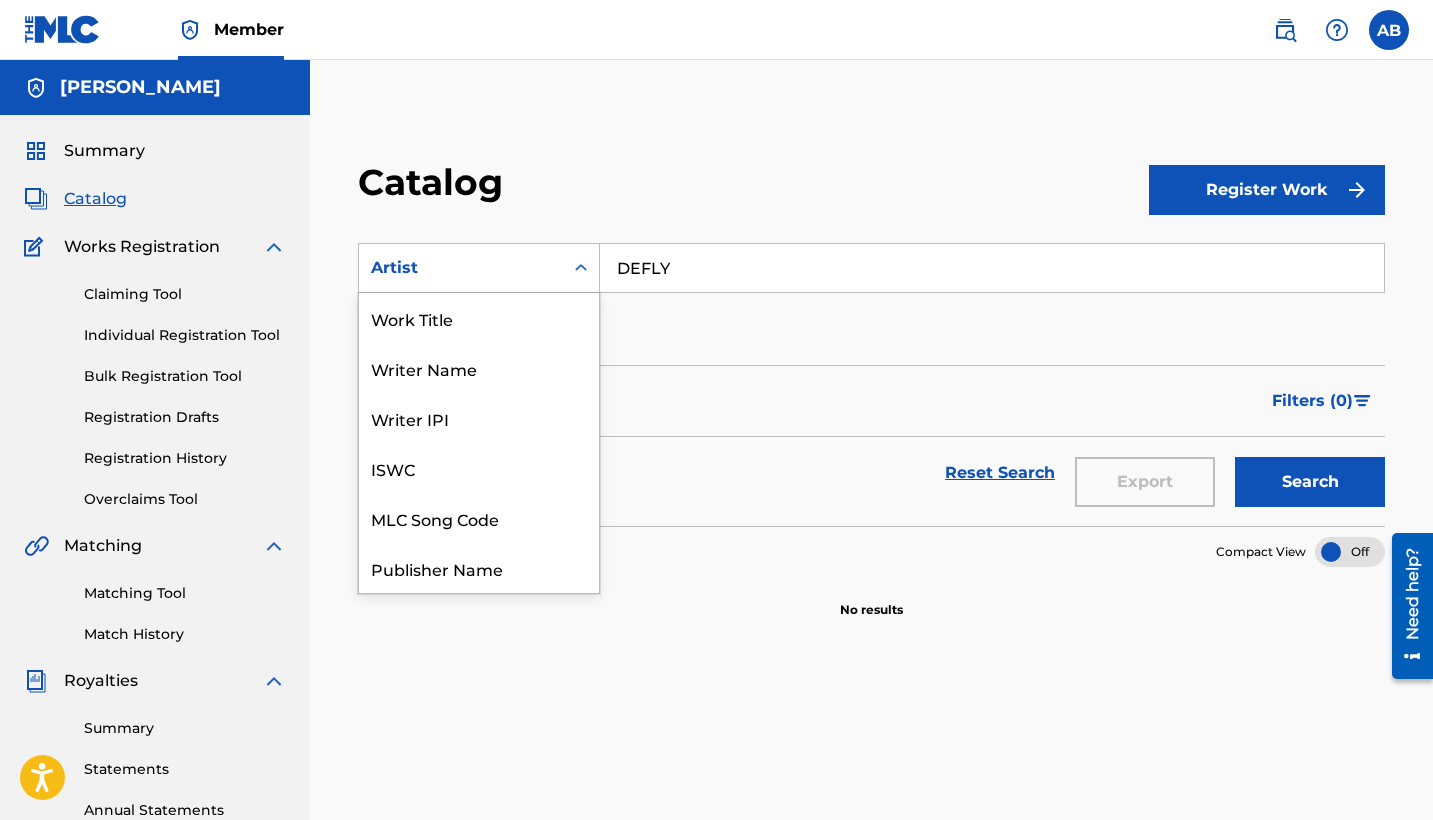 scroll, scrollTop: 300, scrollLeft: 0, axis: vertical 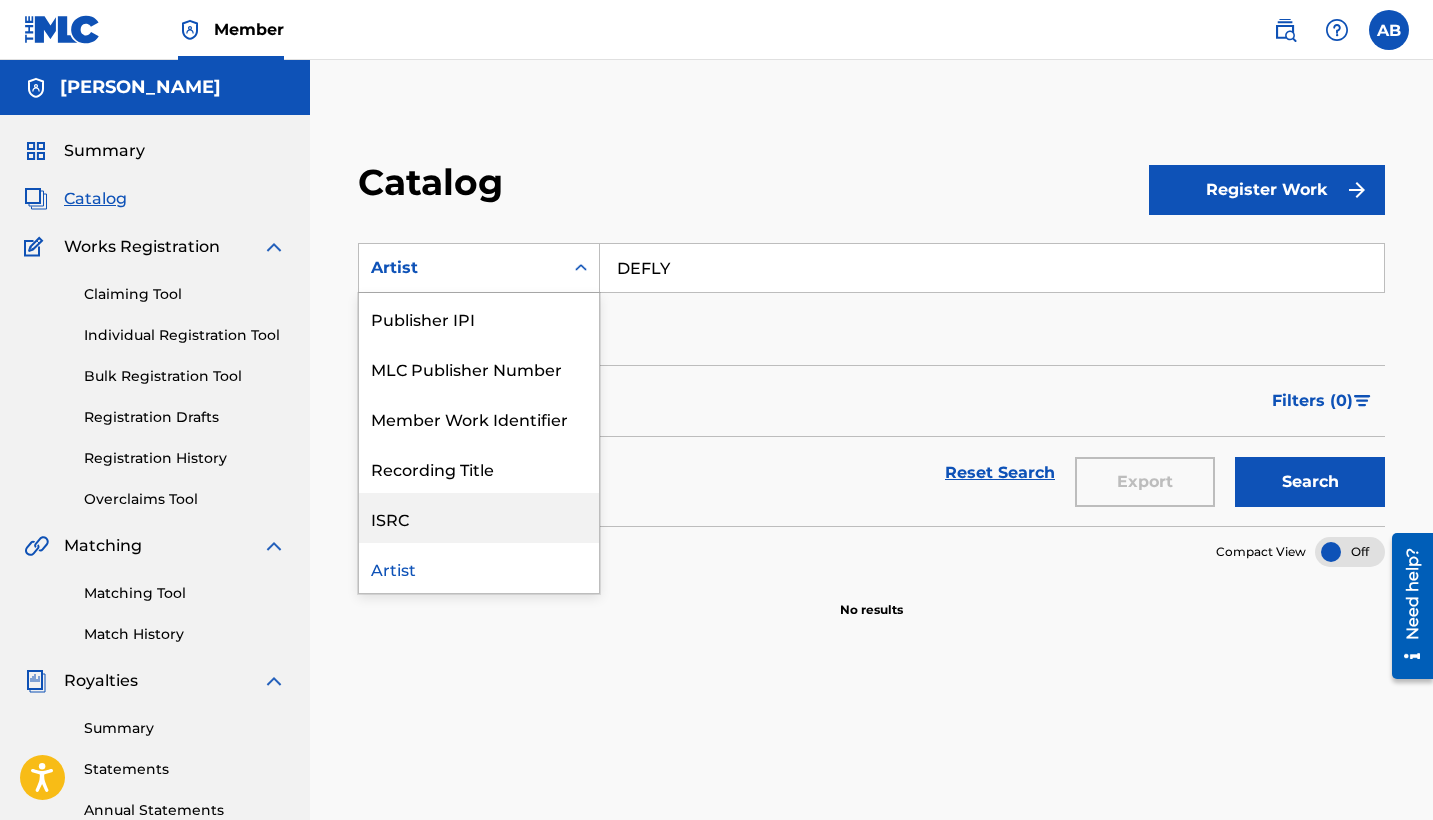 click on "ISRC" at bounding box center [479, 518] 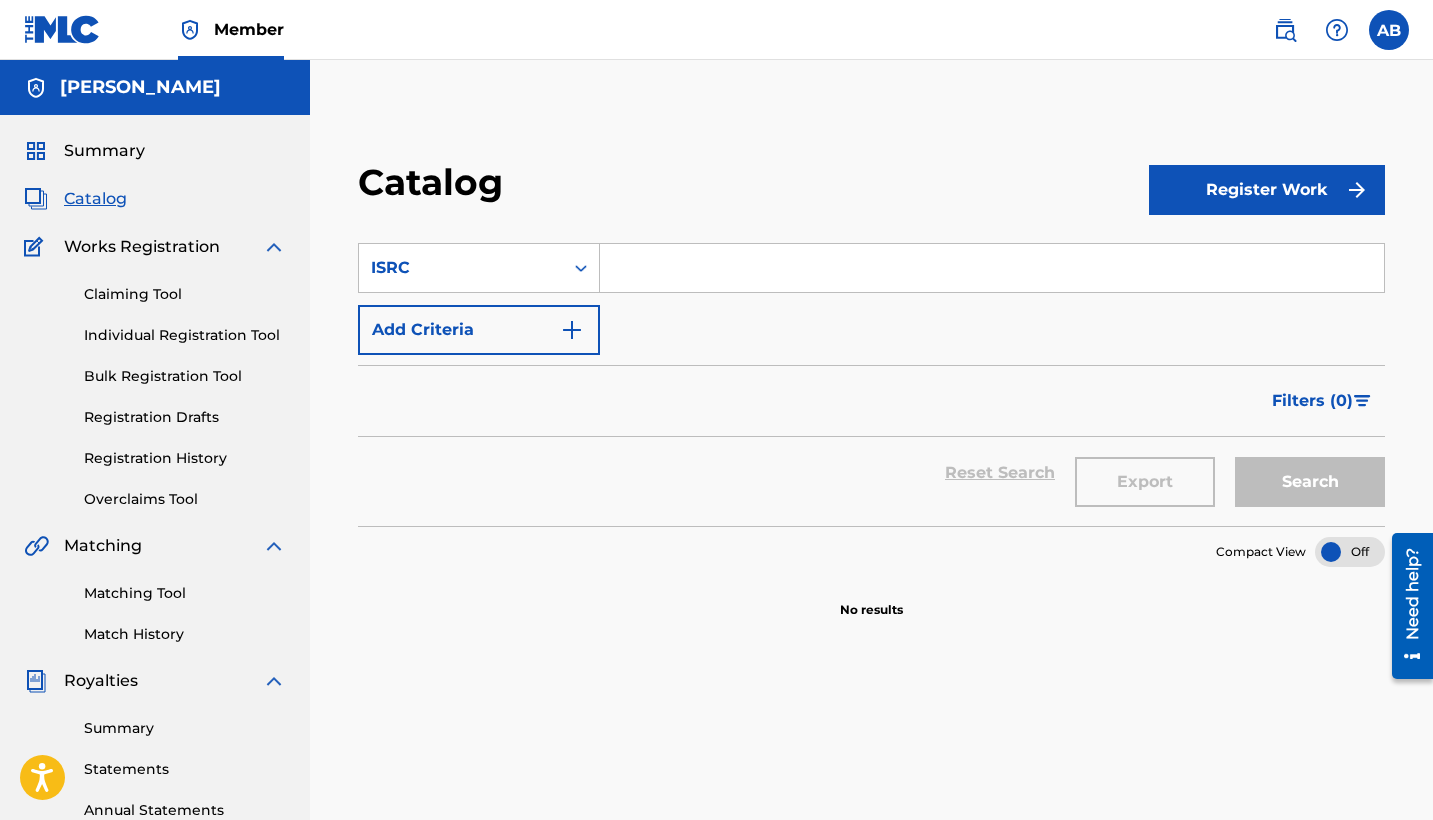 click at bounding box center (992, 268) 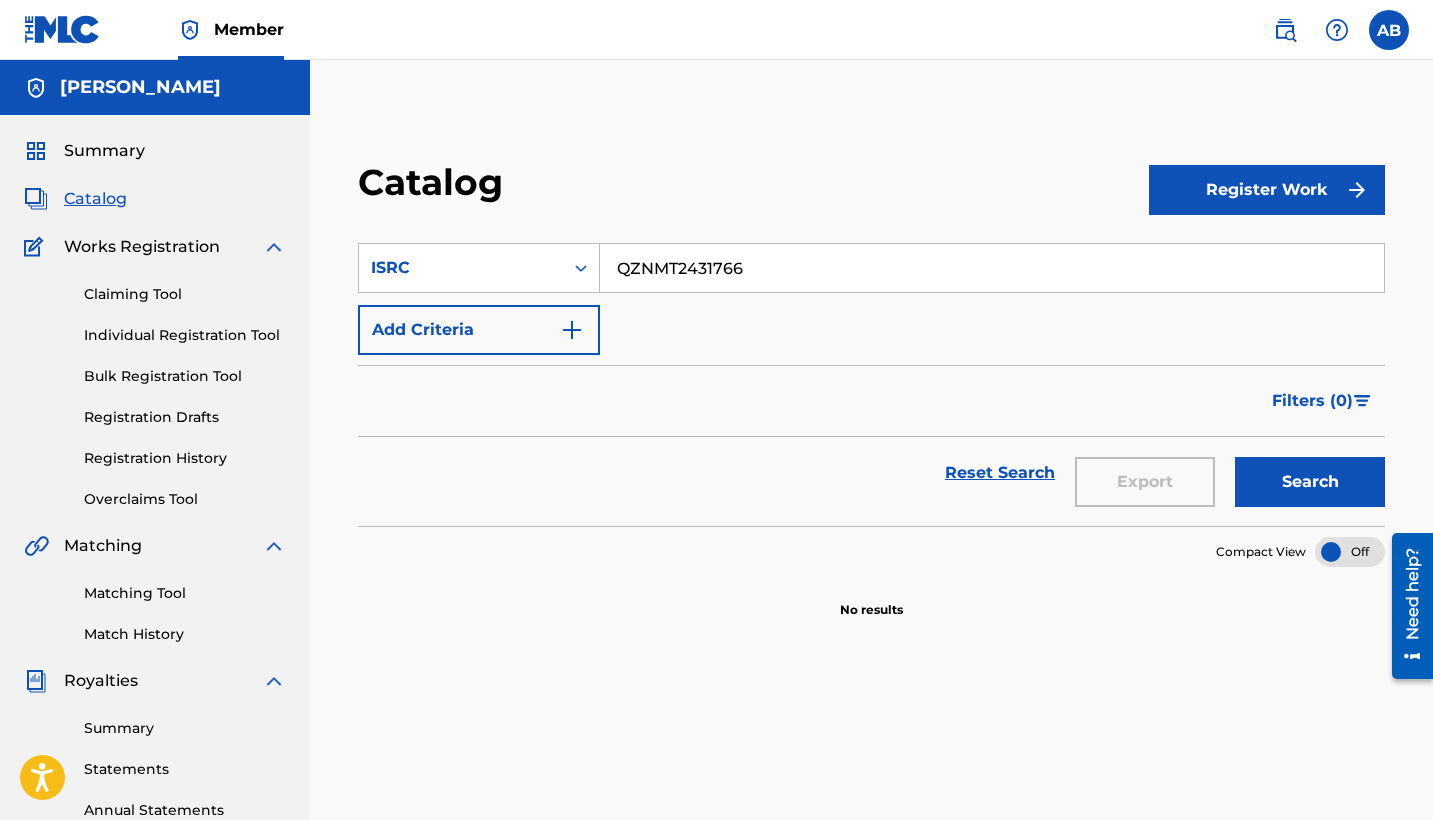 type on "QZNMT2431766" 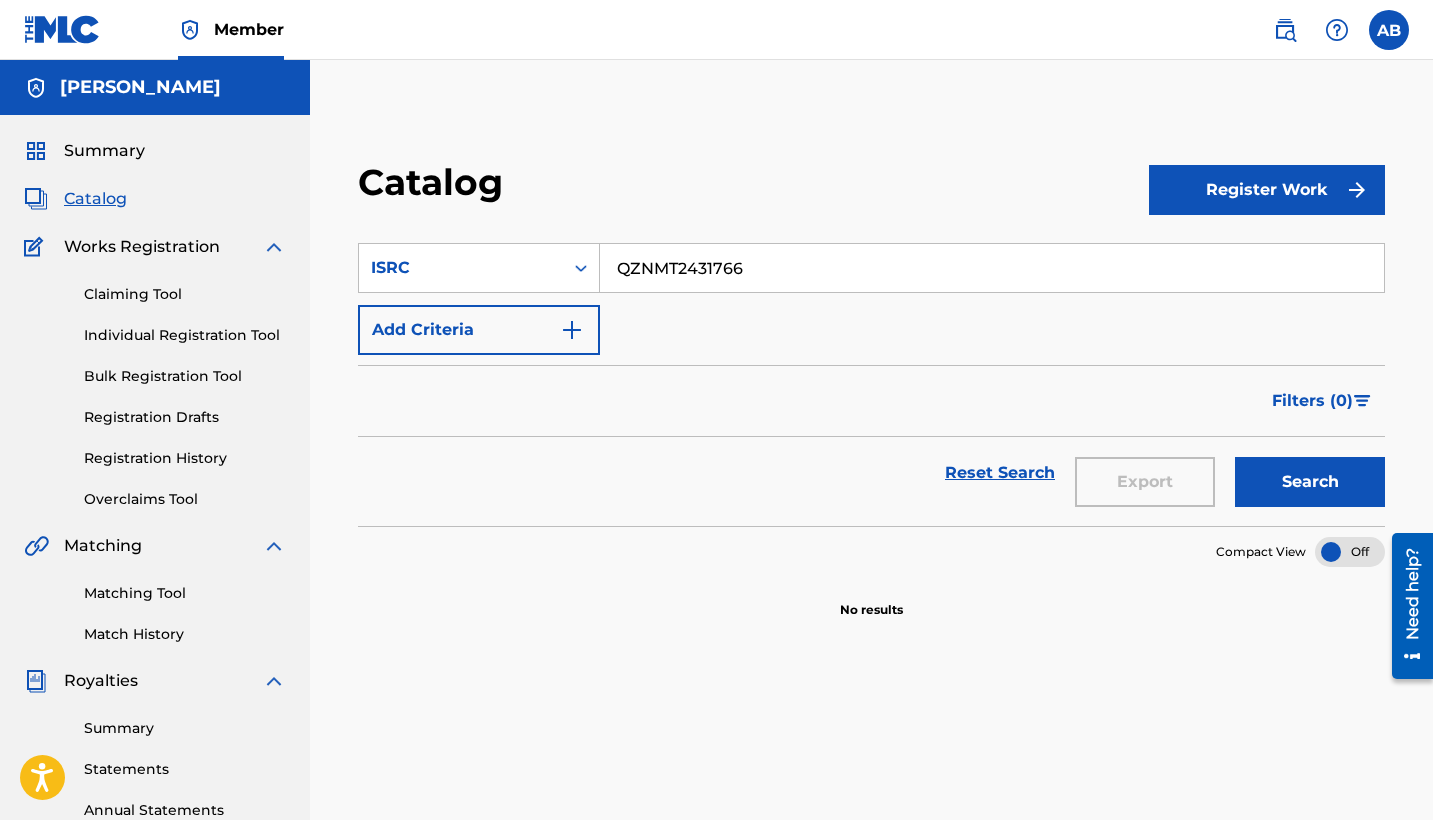 scroll, scrollTop: 0, scrollLeft: 0, axis: both 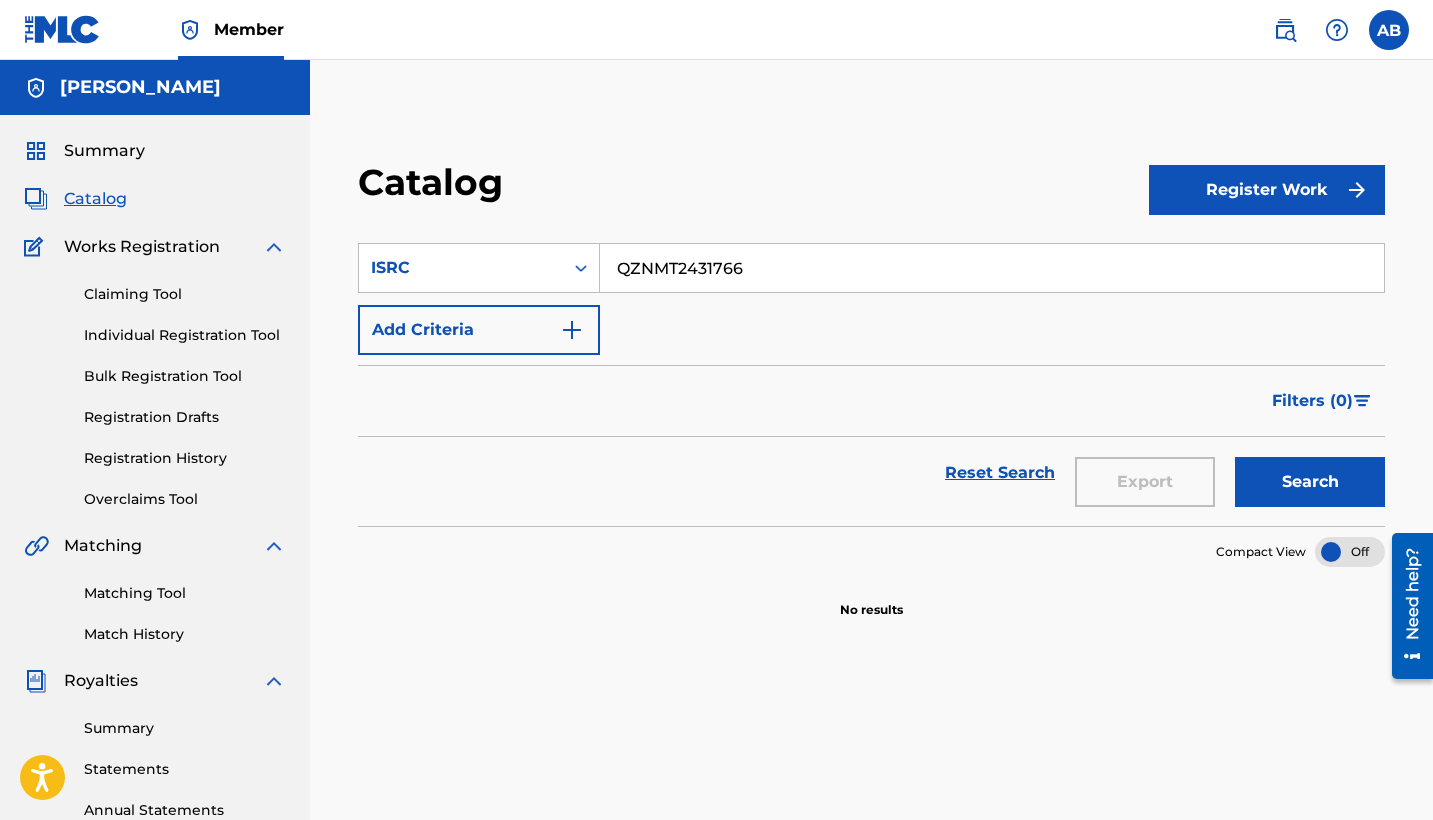 click on "QZNMT2431766" at bounding box center (992, 268) 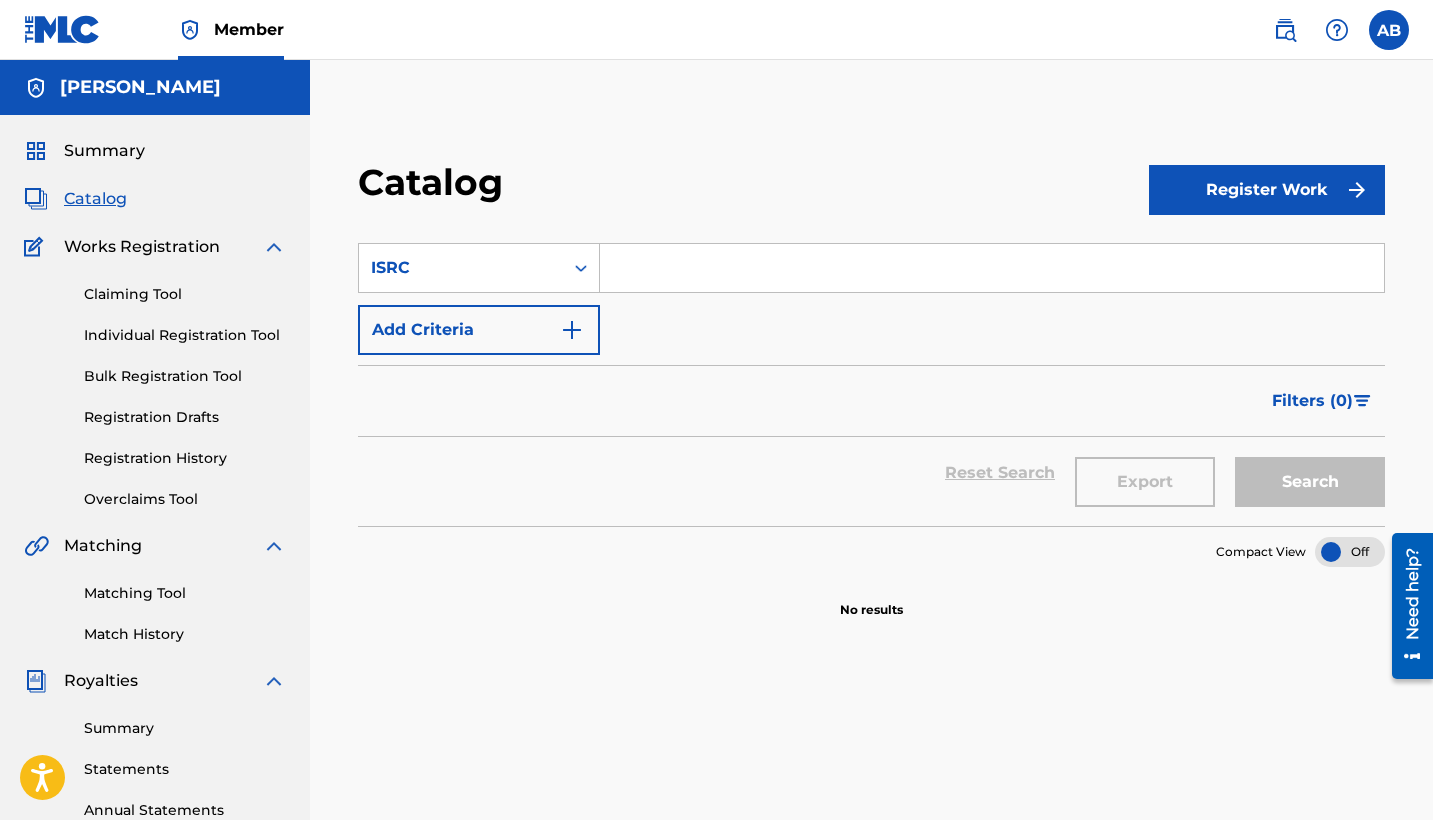 type 